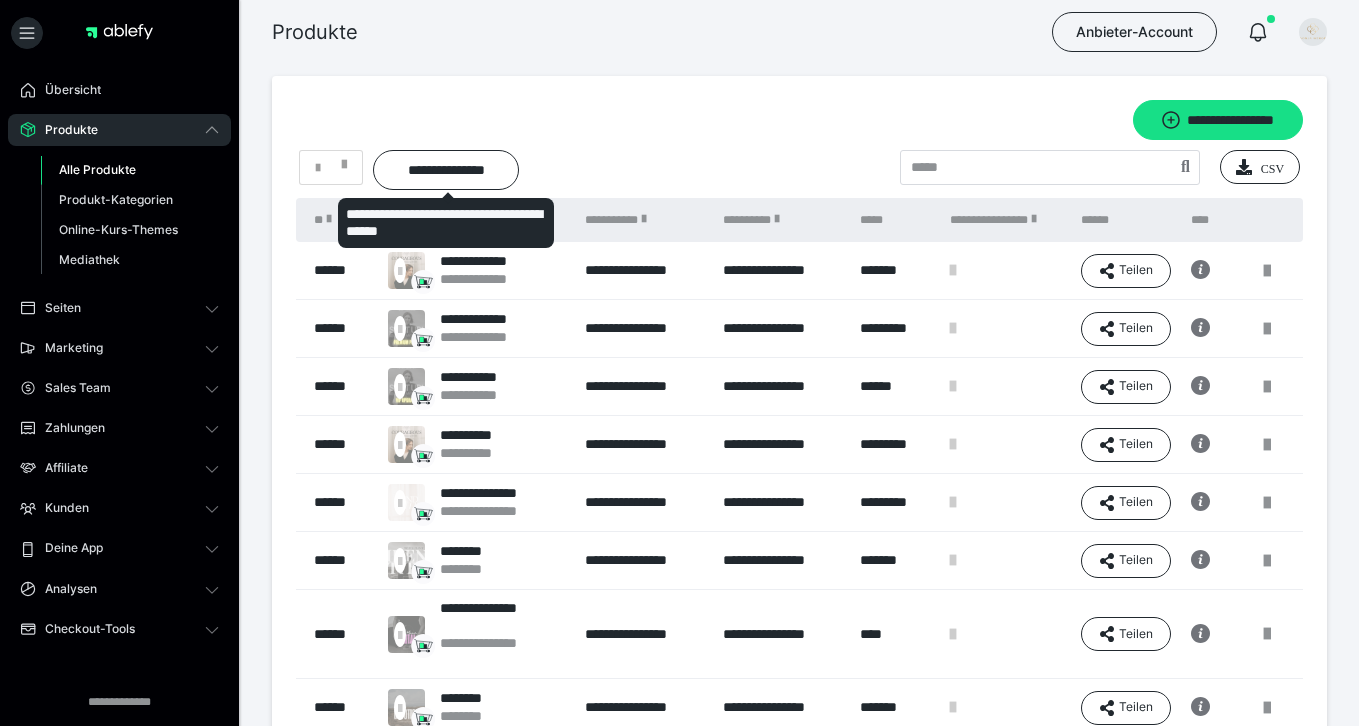 scroll, scrollTop: 0, scrollLeft: 0, axis: both 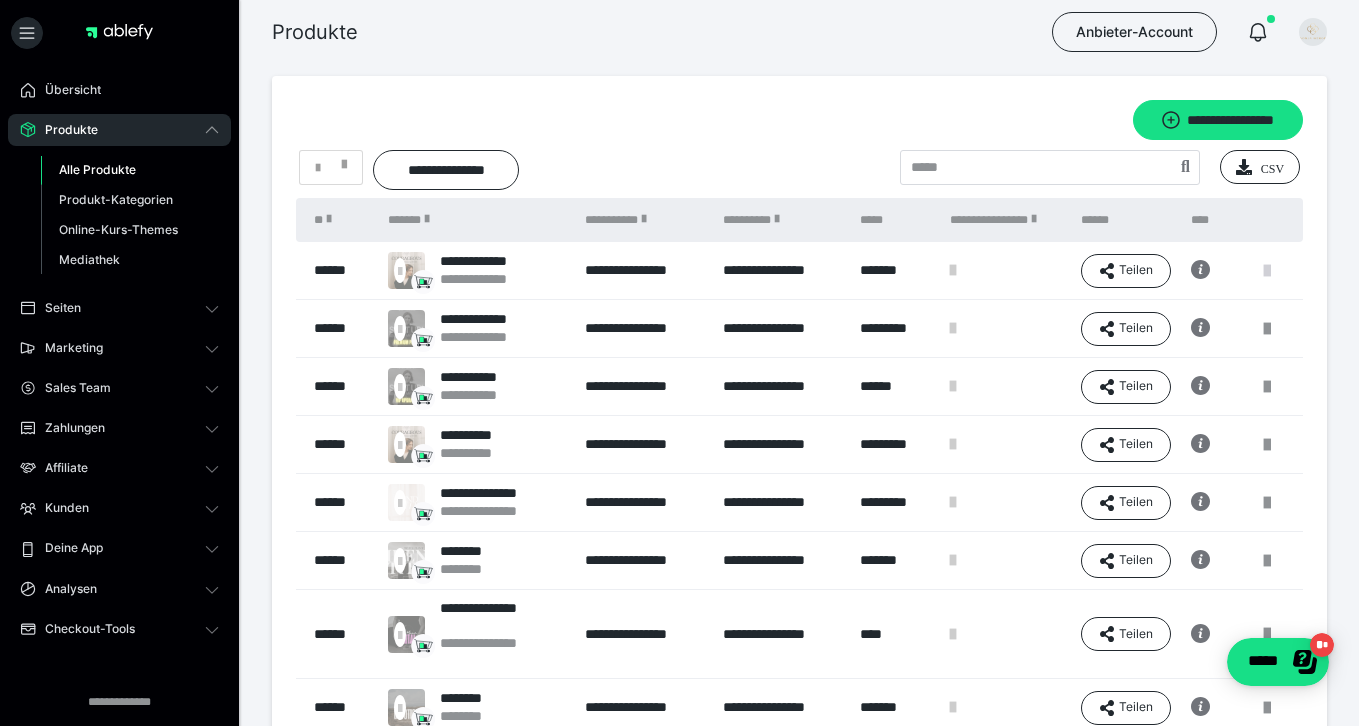 click at bounding box center [1267, 271] 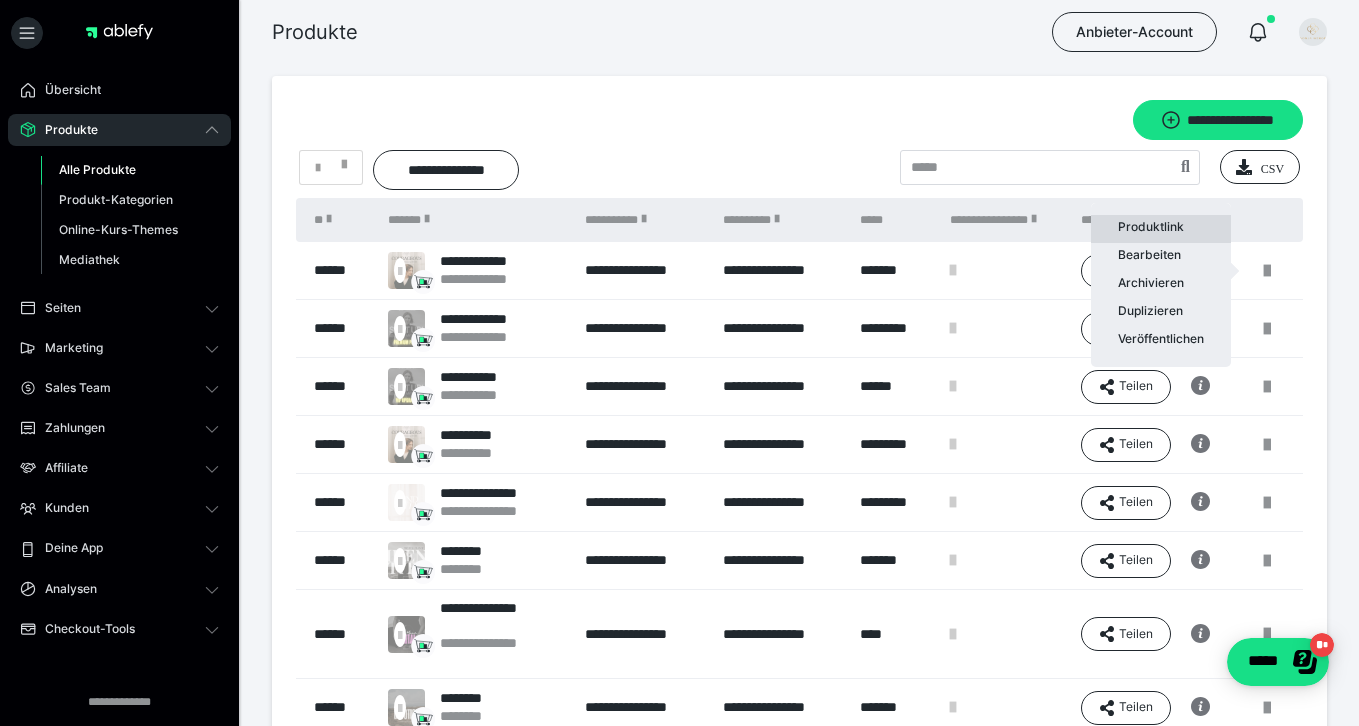 click on "Produktlink" at bounding box center [1161, 229] 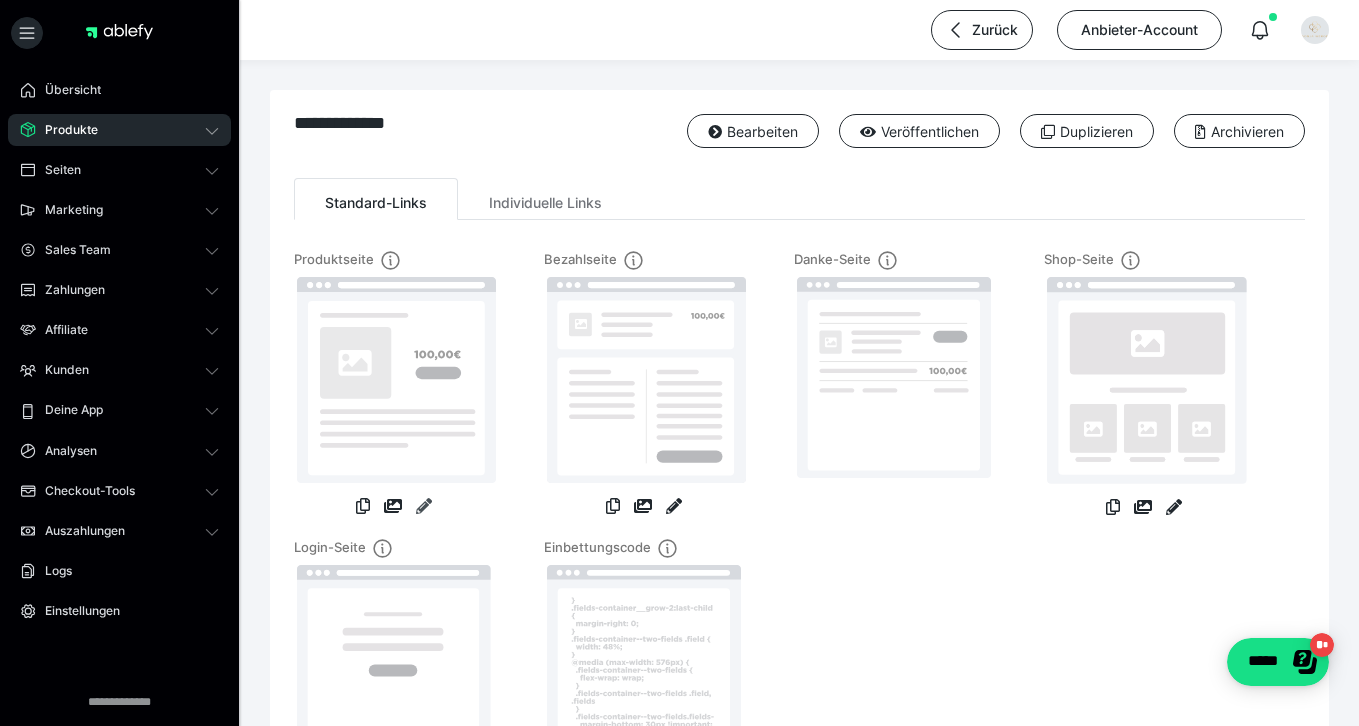 click at bounding box center [424, 506] 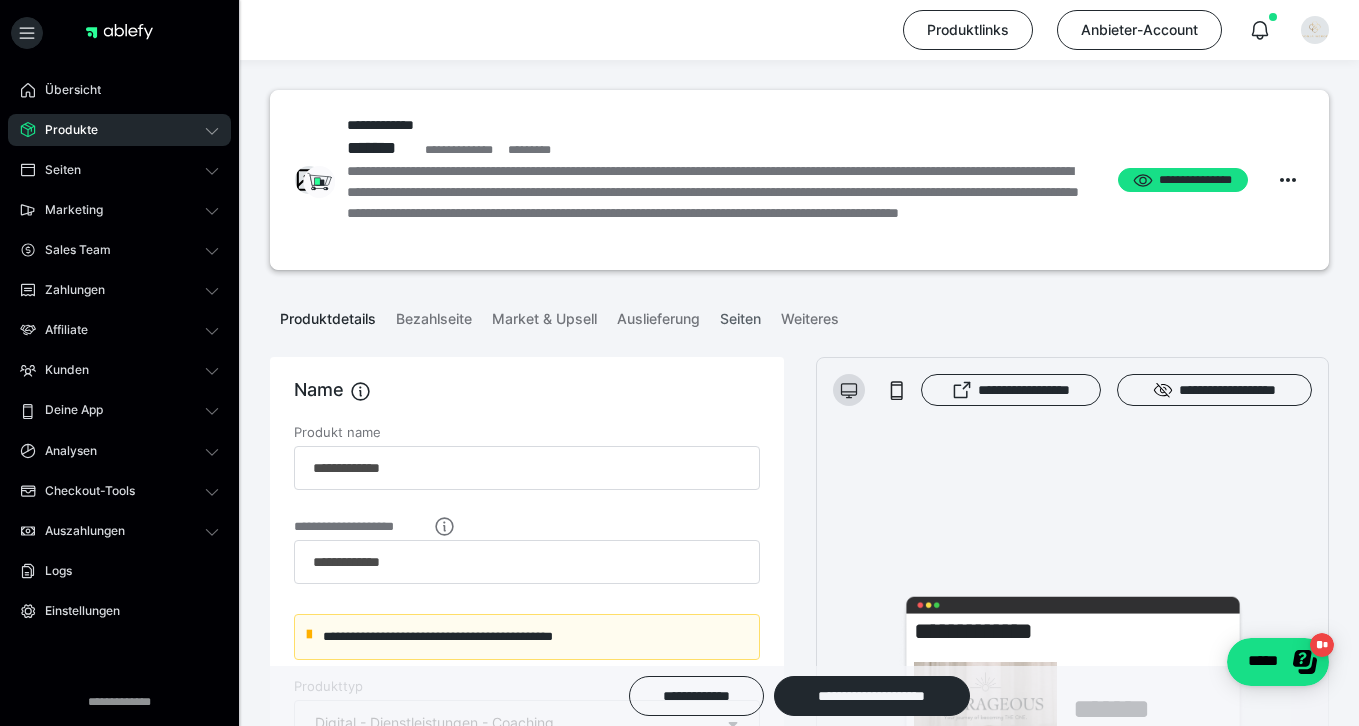 scroll, scrollTop: 407, scrollLeft: 0, axis: vertical 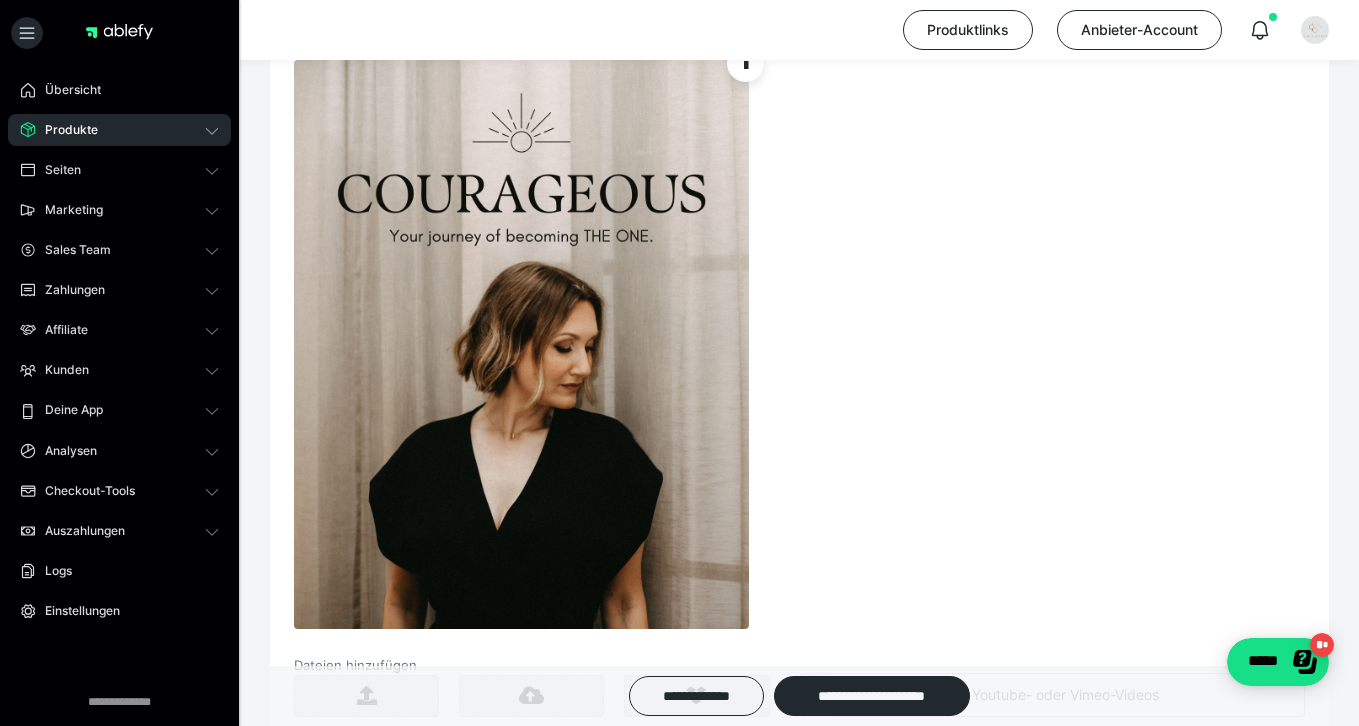 click at bounding box center [521, 344] 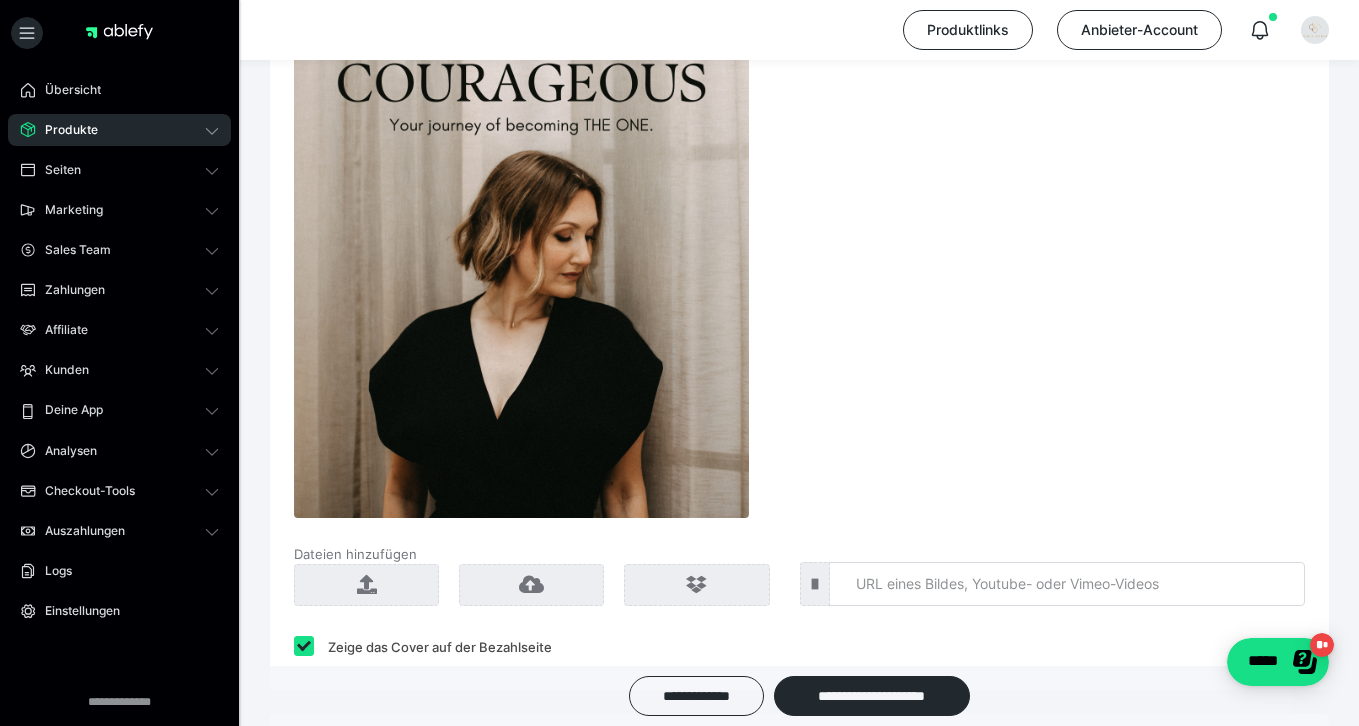 scroll, scrollTop: 1863, scrollLeft: 0, axis: vertical 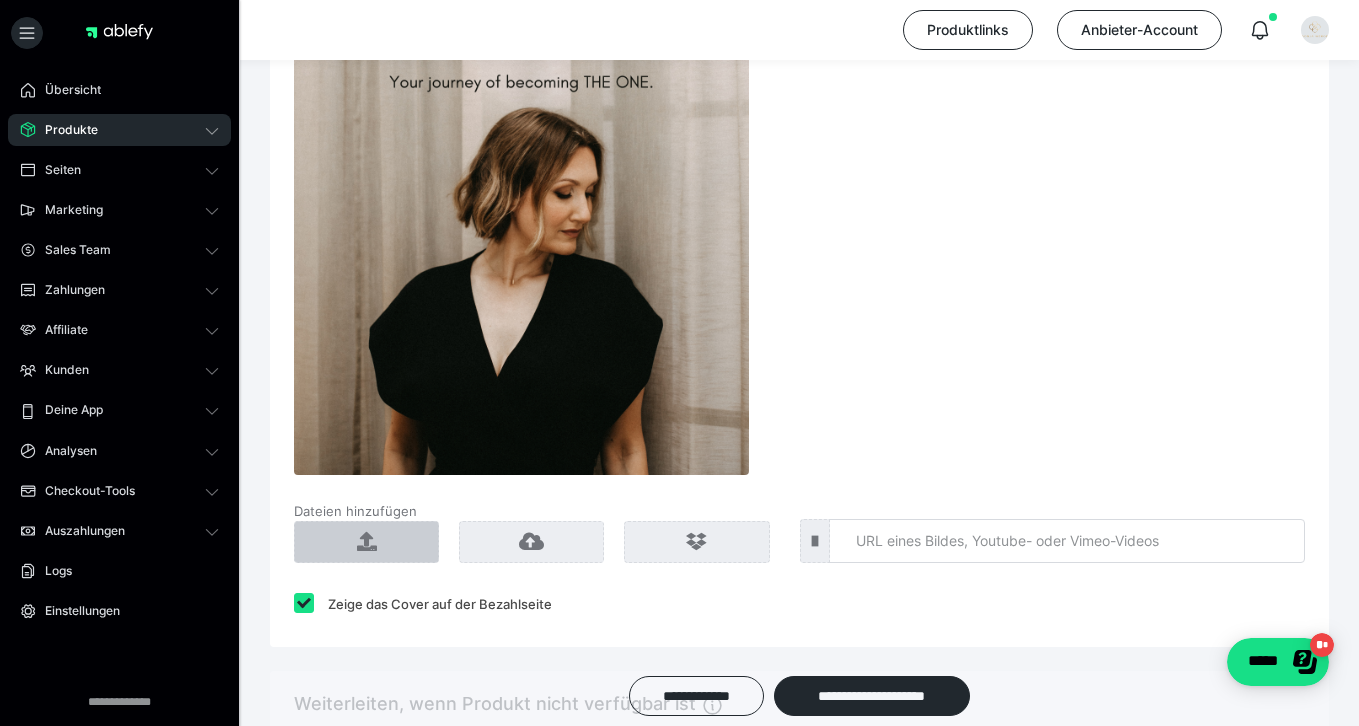 click at bounding box center (366, 542) 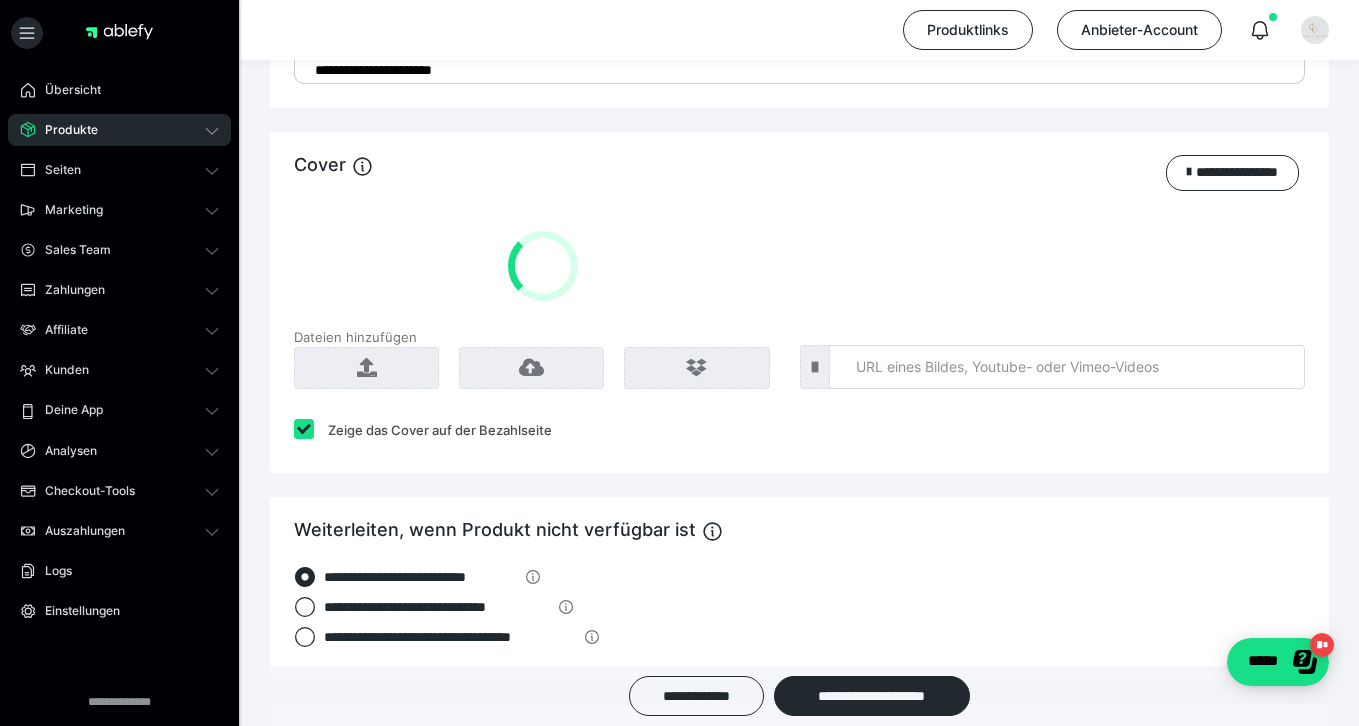 scroll, scrollTop: 1555, scrollLeft: 0, axis: vertical 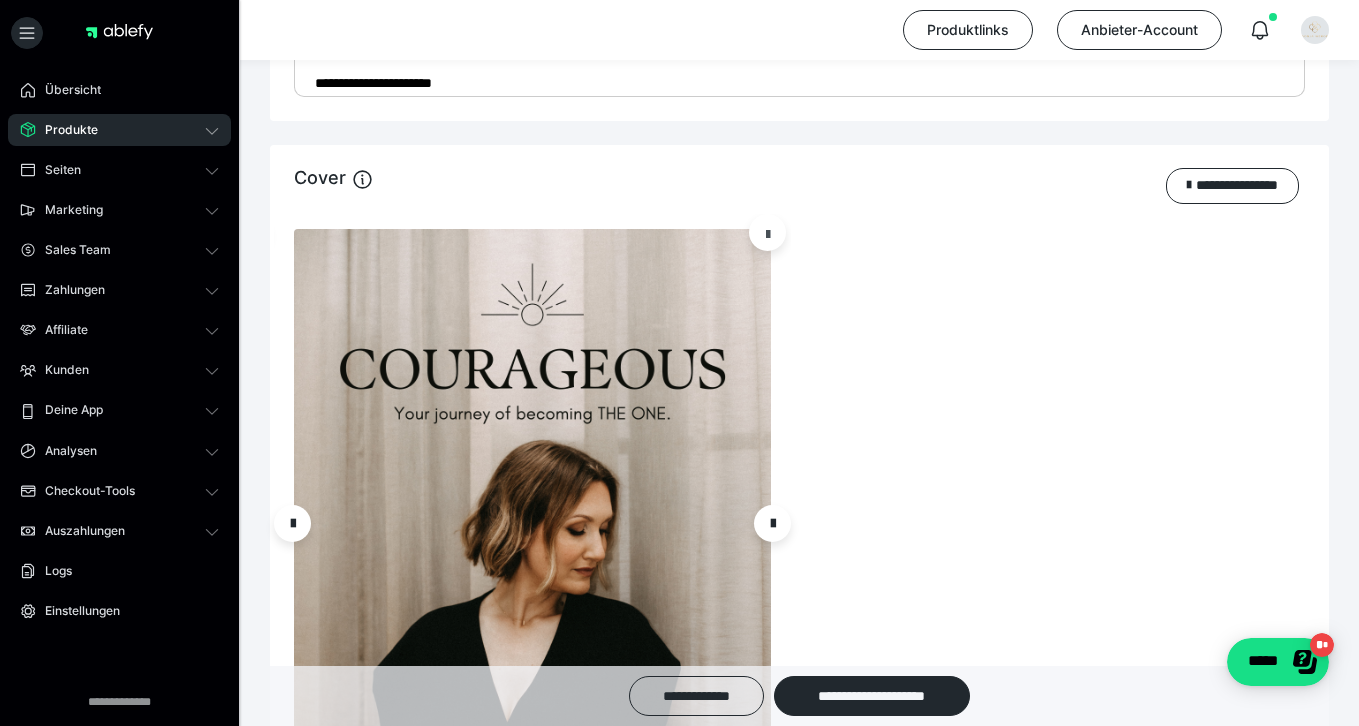 click at bounding box center [768, 233] 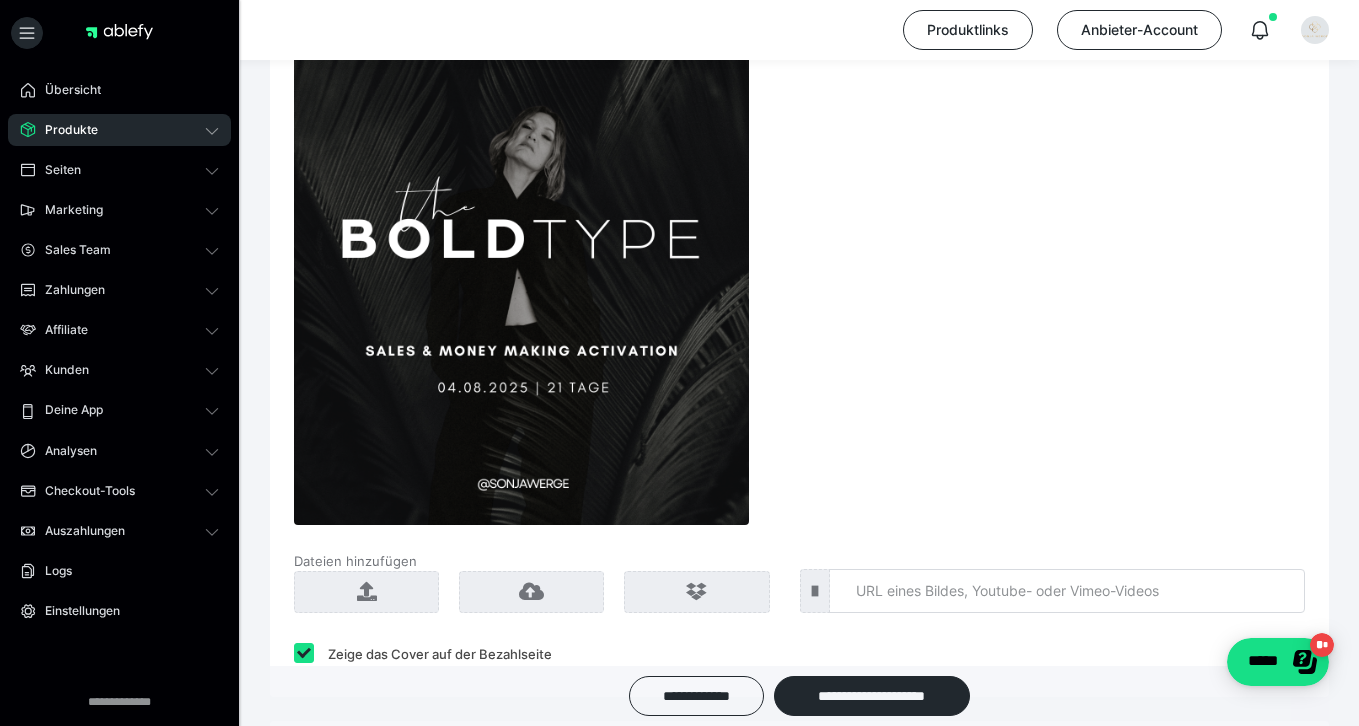 scroll, scrollTop: 1849, scrollLeft: 0, axis: vertical 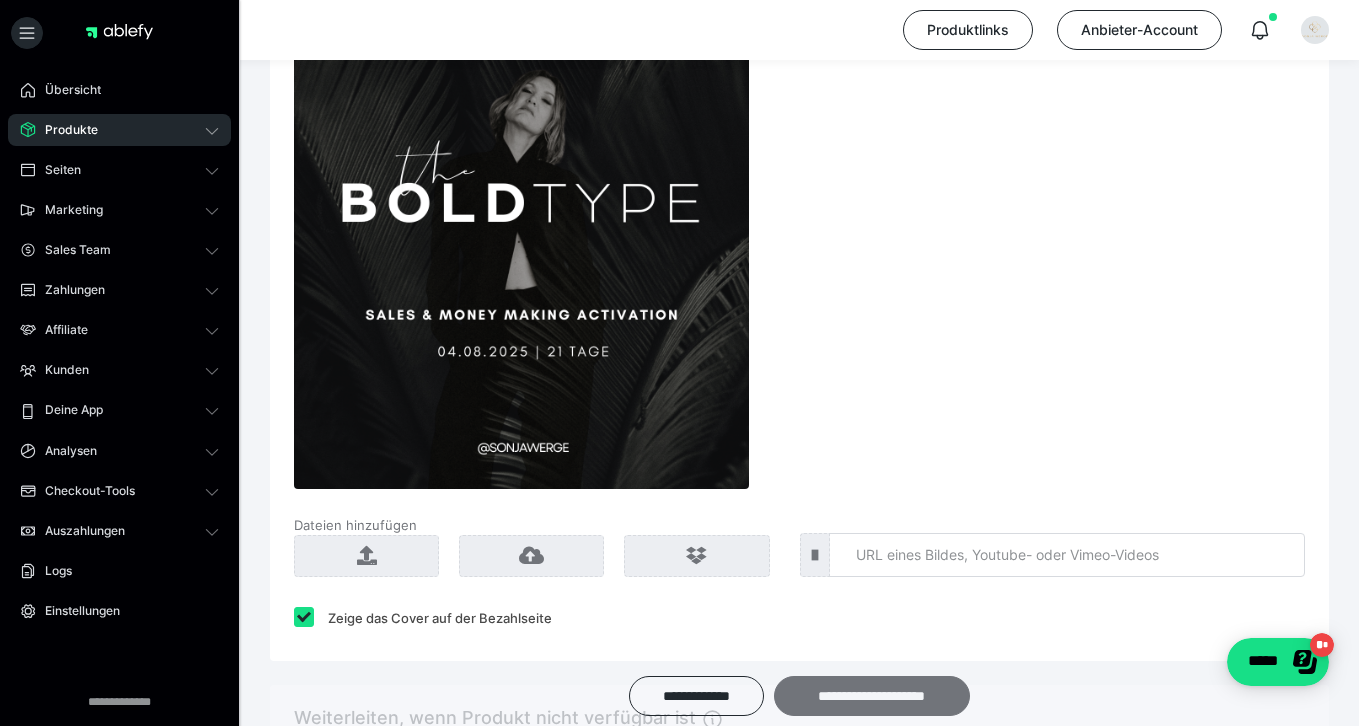 click on "**********" at bounding box center [872, 696] 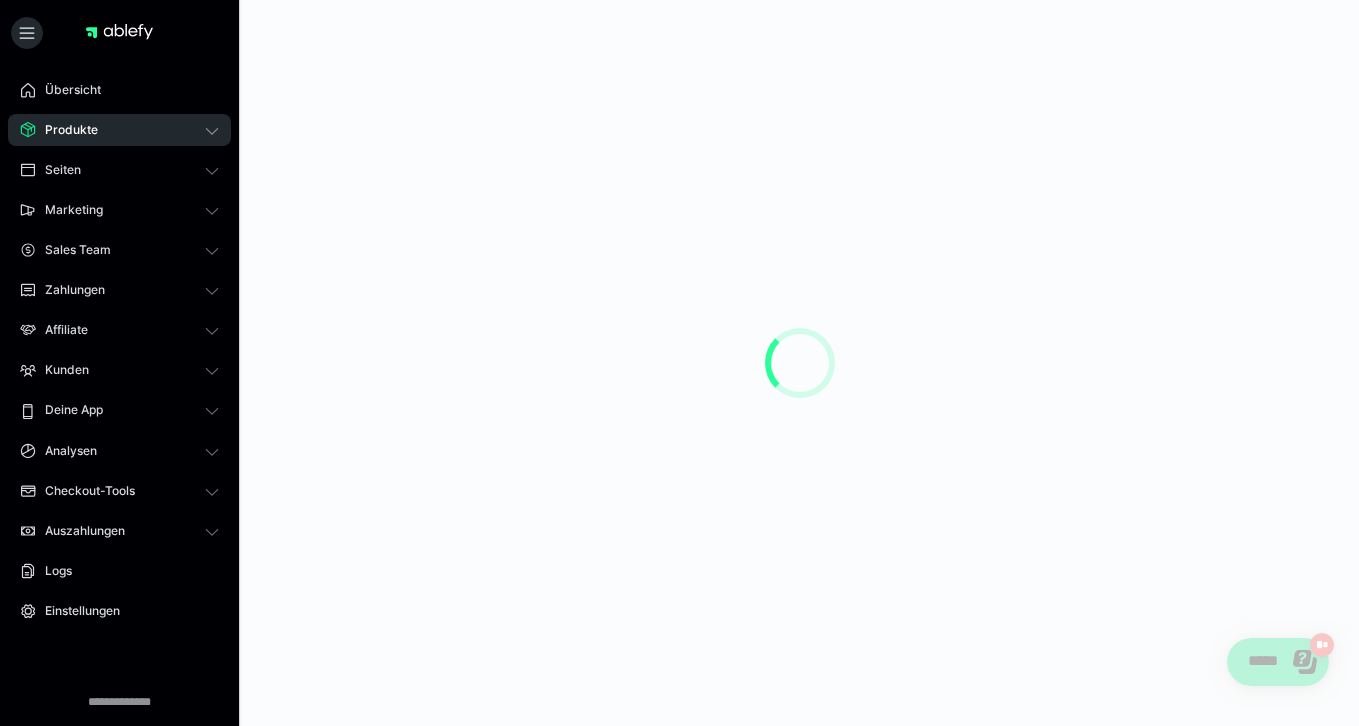 scroll, scrollTop: 0, scrollLeft: 0, axis: both 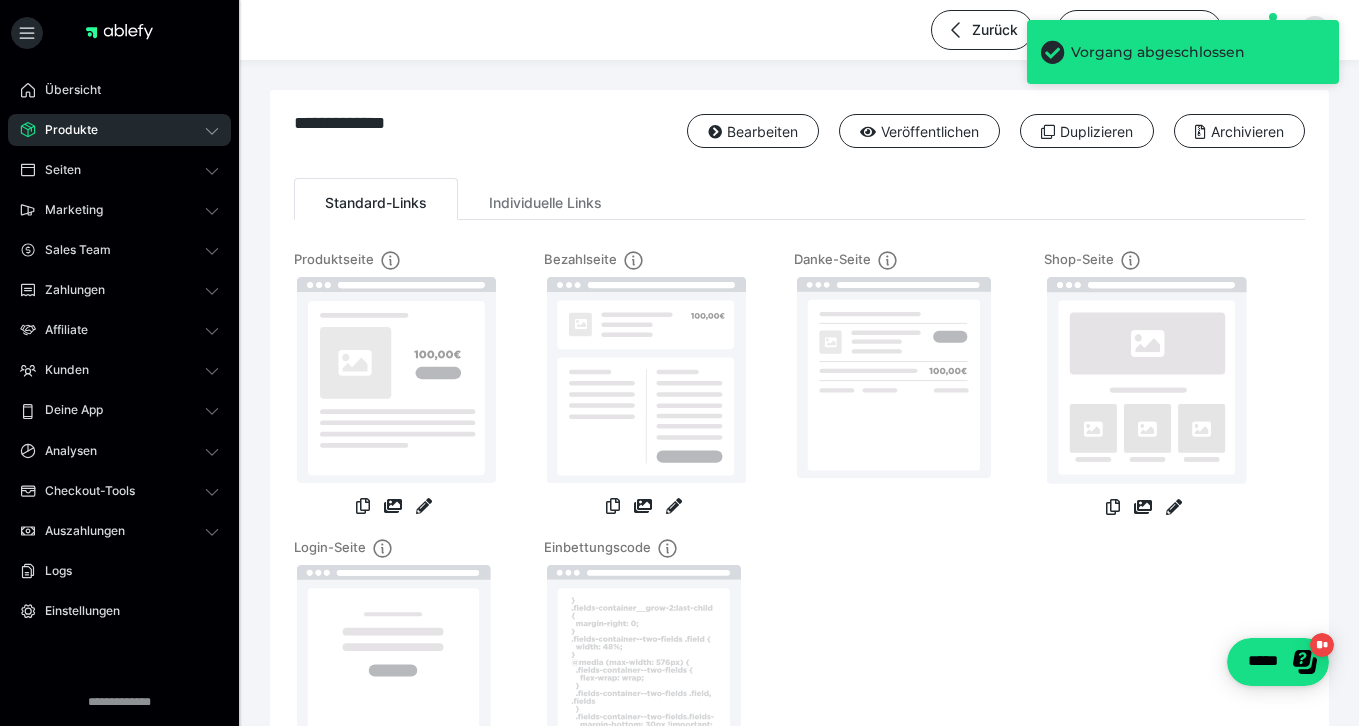 click on "Produkte" at bounding box center [119, 130] 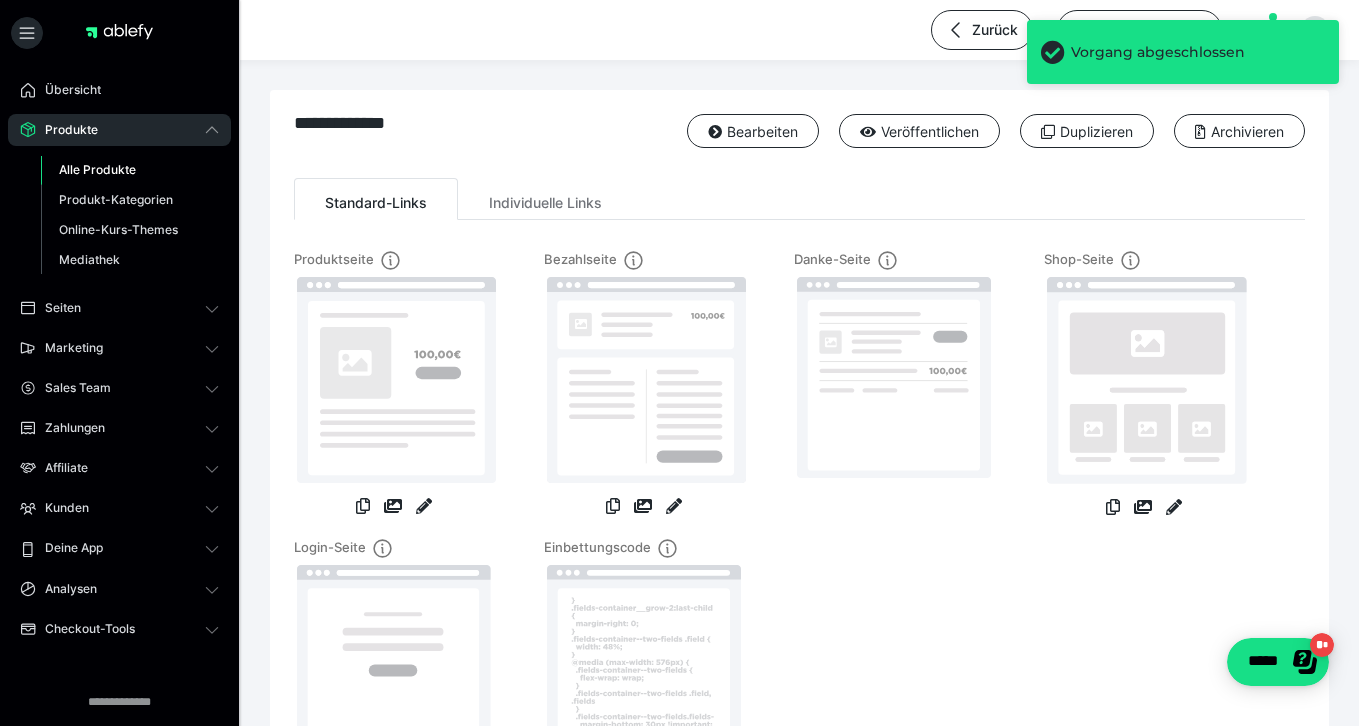 click on "Alle Produkte" at bounding box center [97, 169] 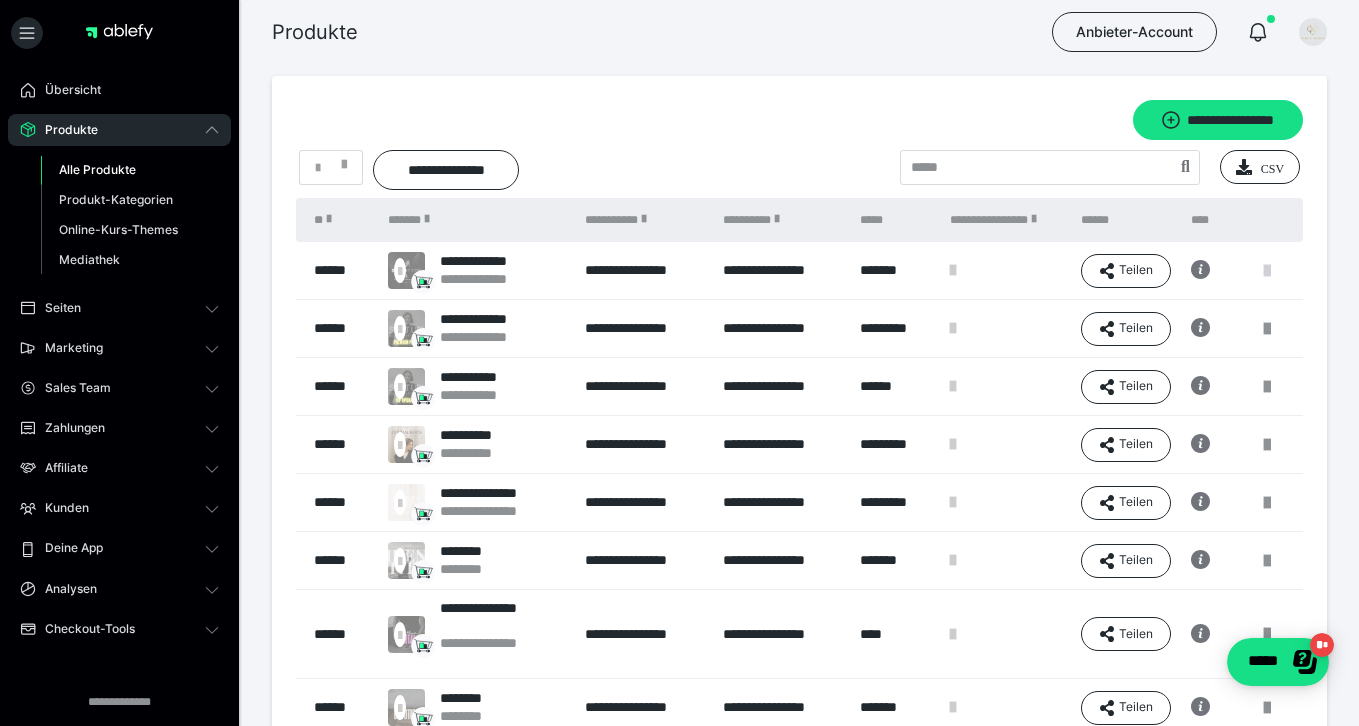 click at bounding box center [1267, 271] 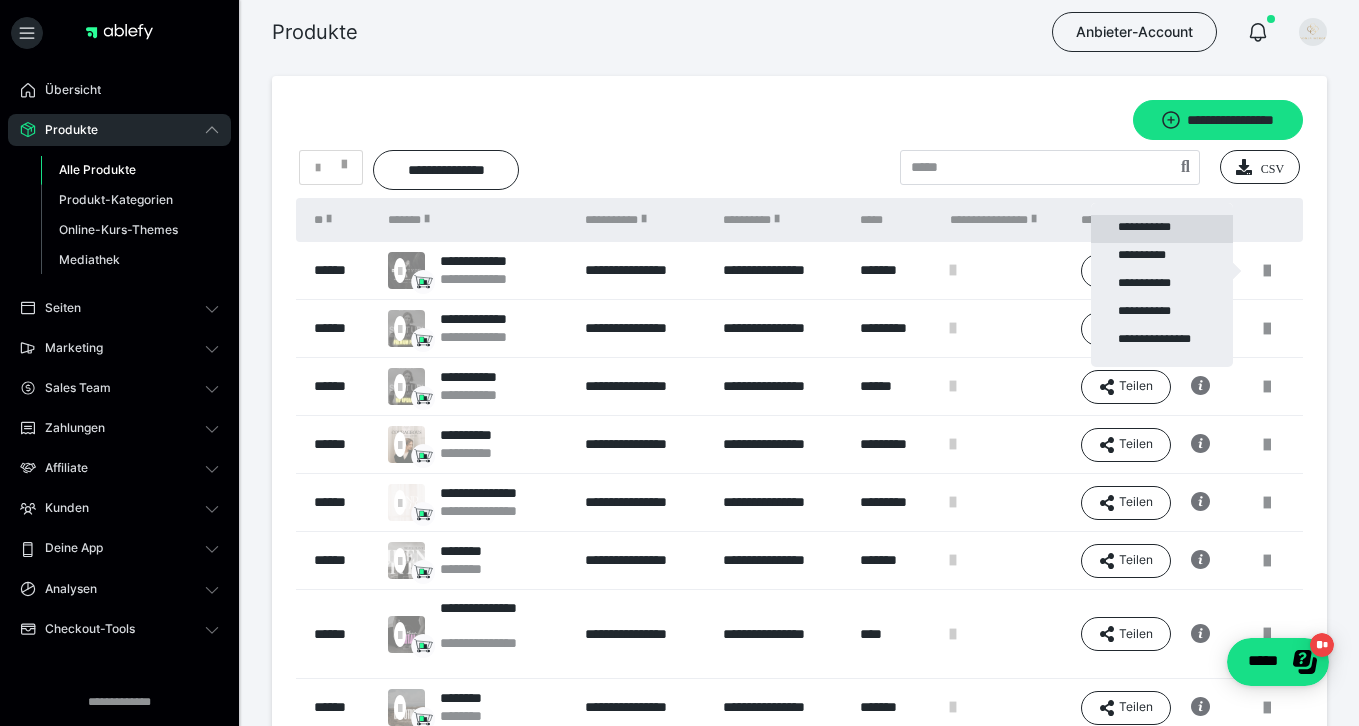 click on "**********" at bounding box center (1162, 229) 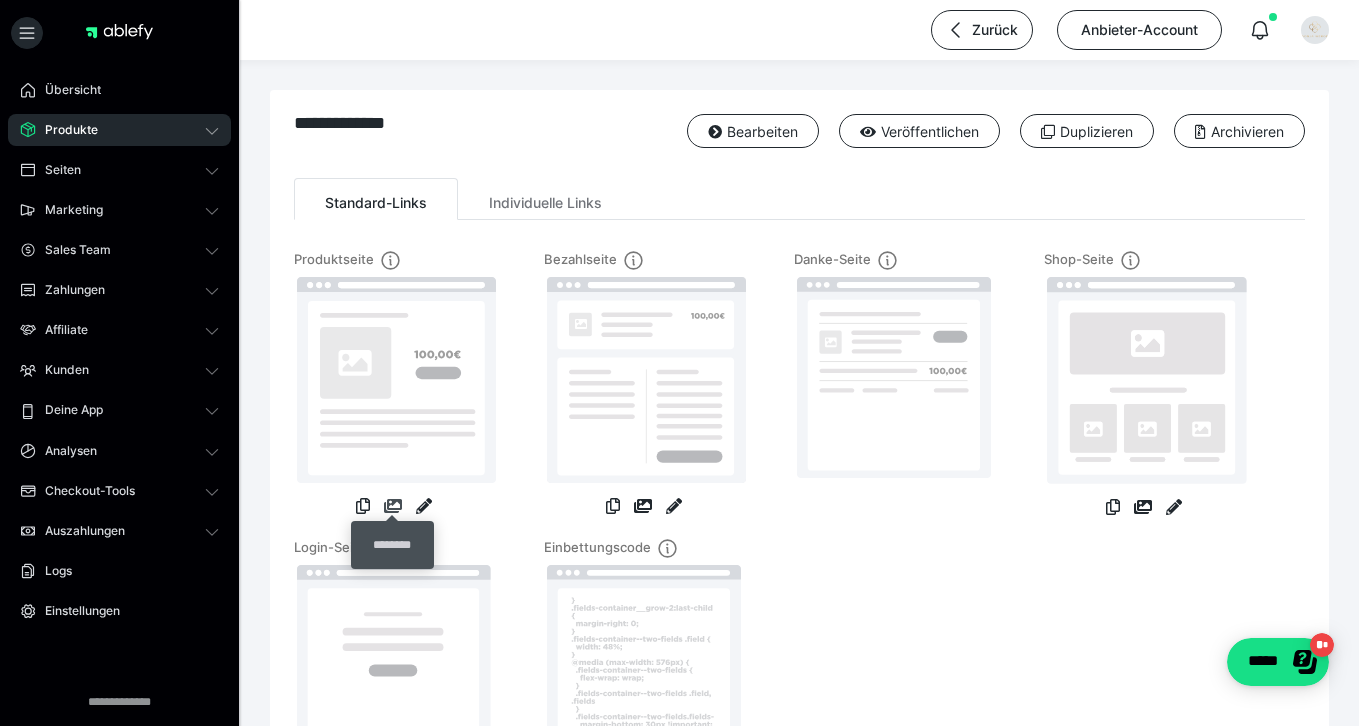 click at bounding box center (393, 506) 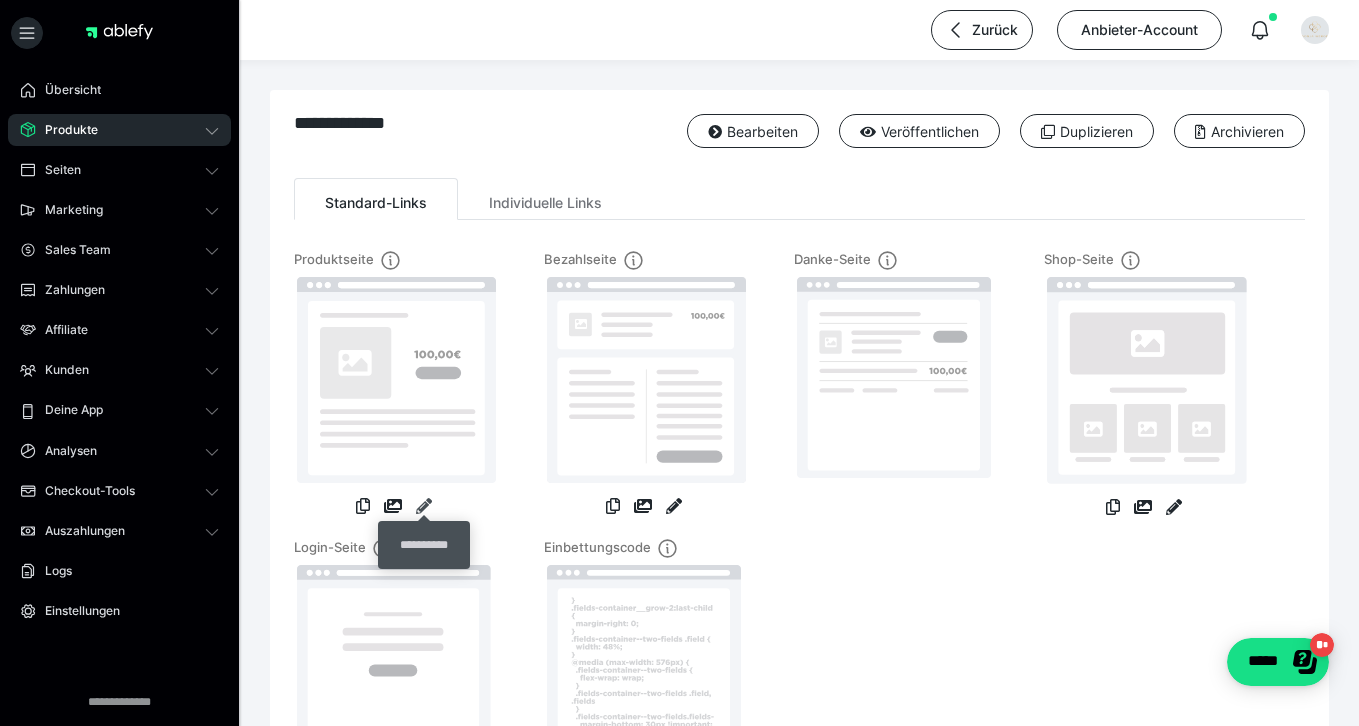 click at bounding box center (424, 506) 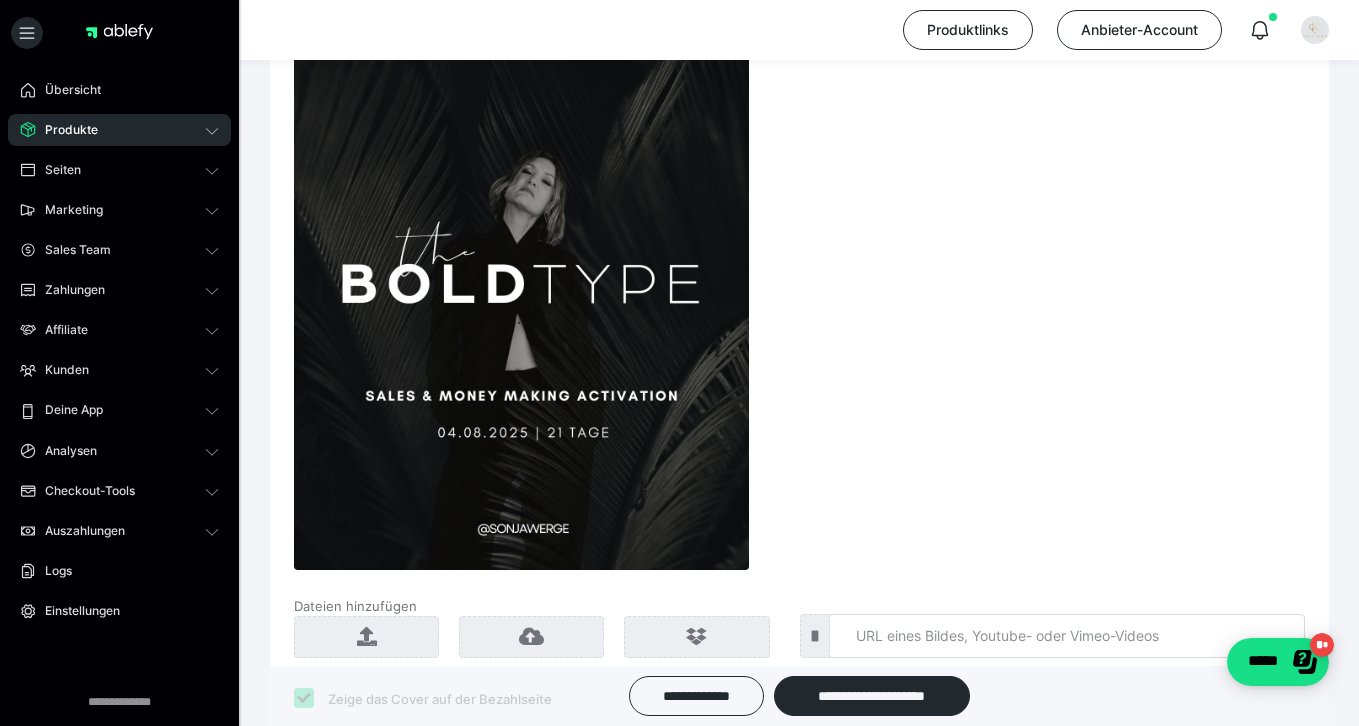 scroll, scrollTop: 1771, scrollLeft: 0, axis: vertical 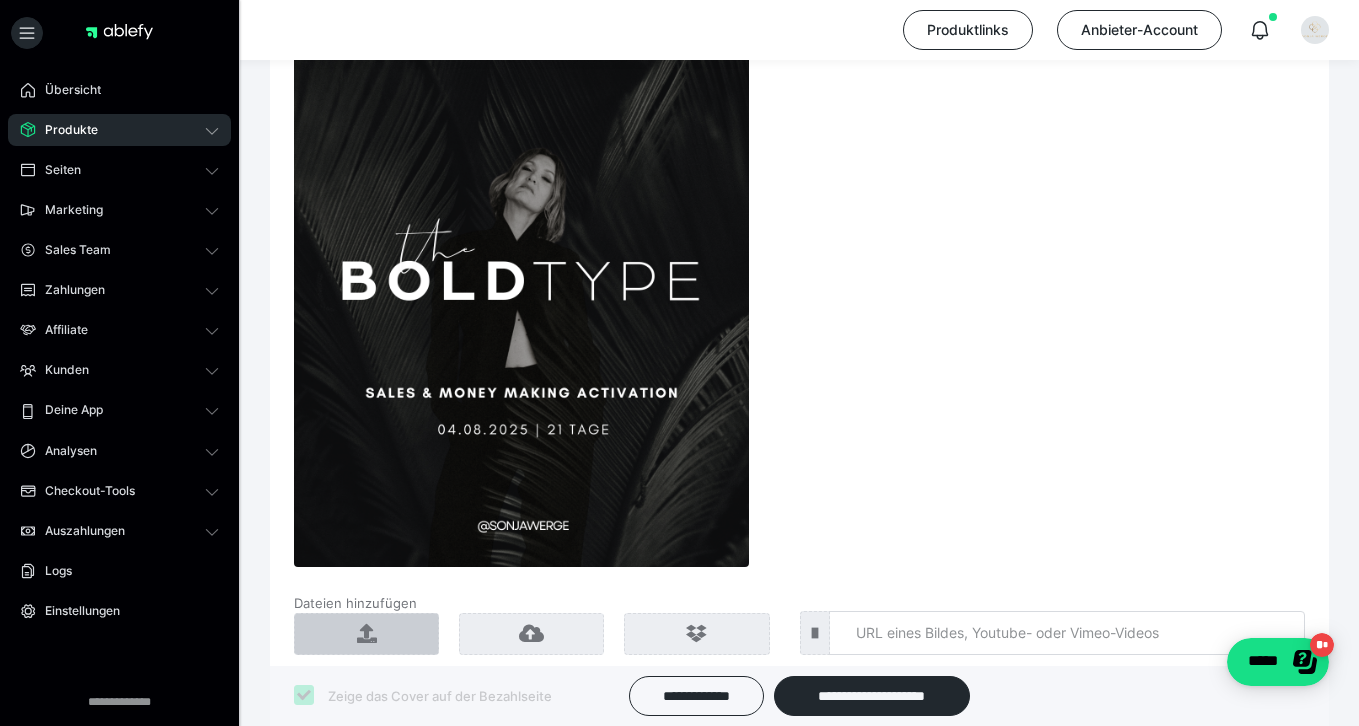 click at bounding box center [366, 634] 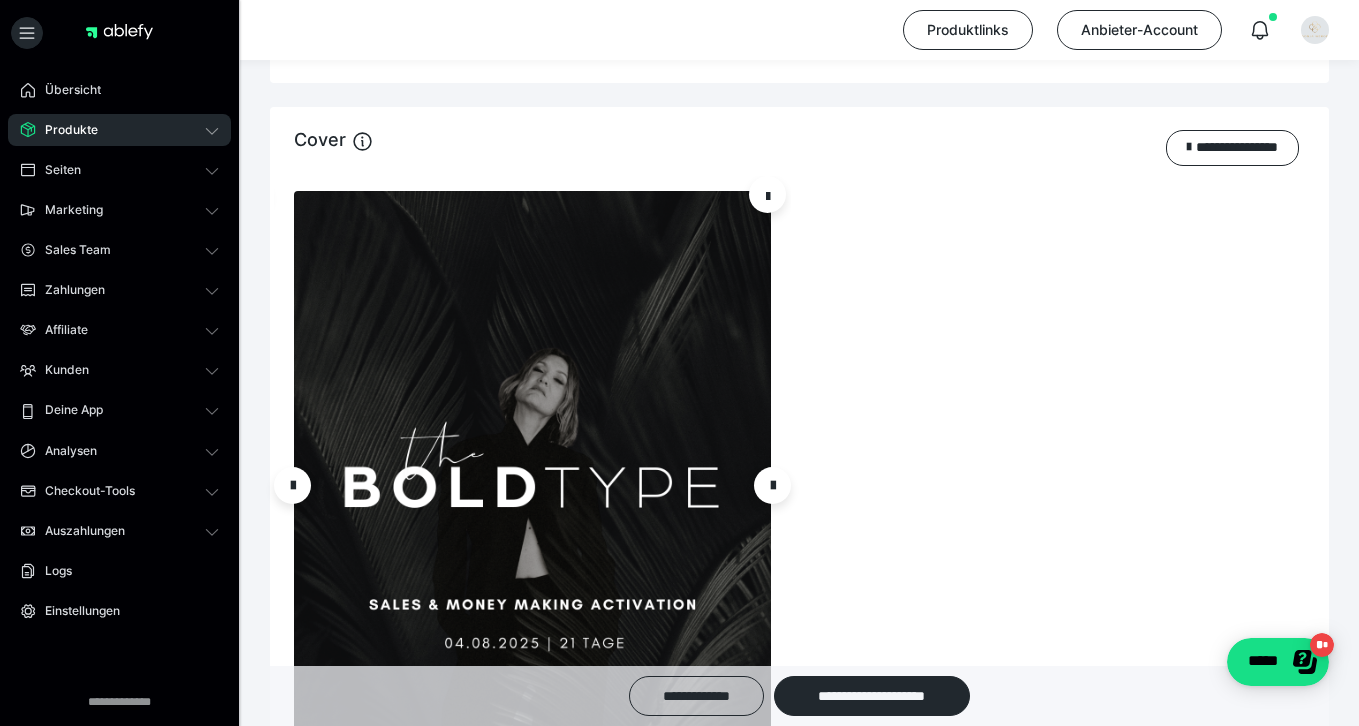 scroll, scrollTop: 1594, scrollLeft: 0, axis: vertical 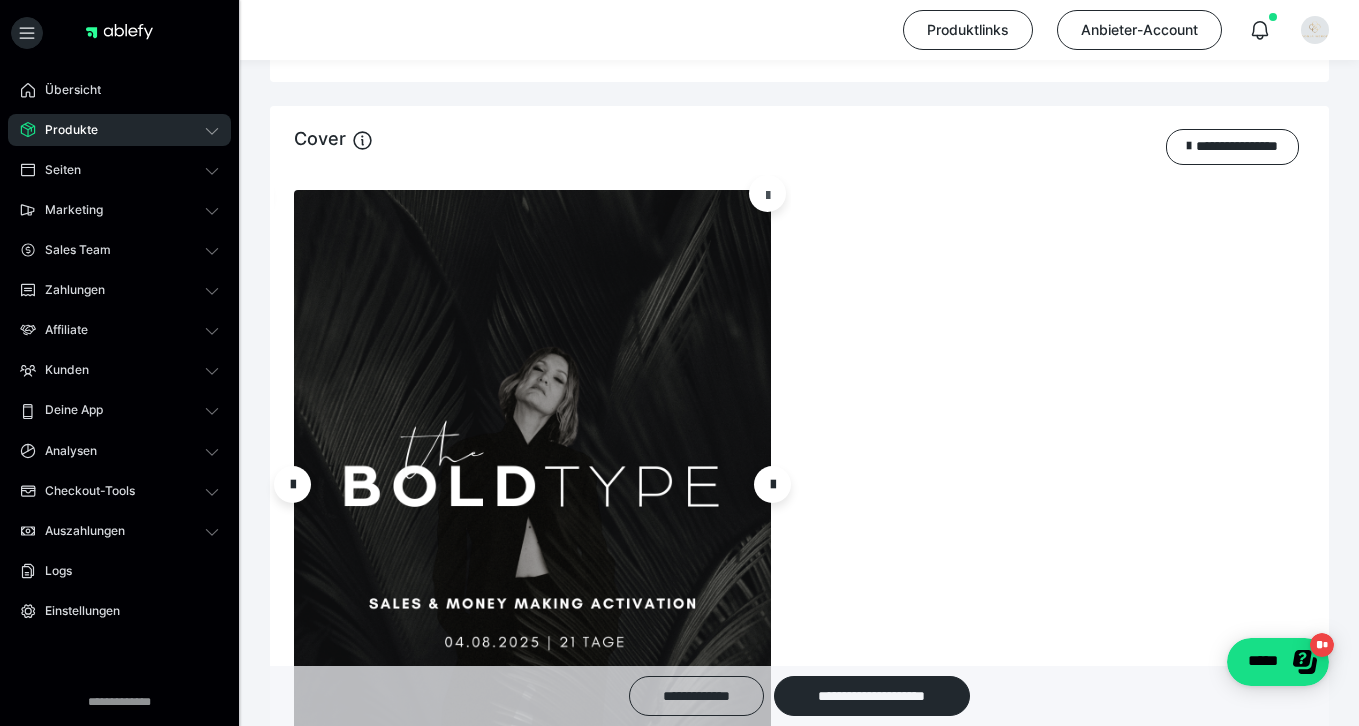 click at bounding box center [768, 194] 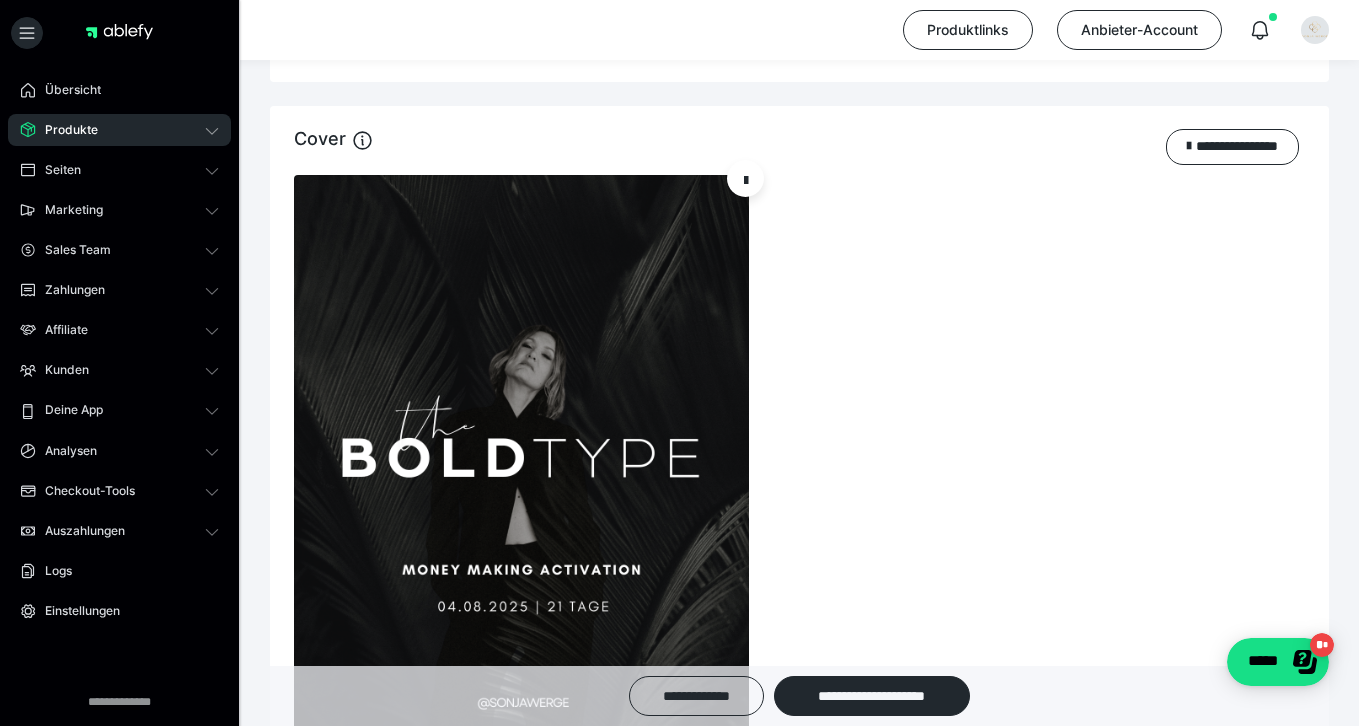 click on "**********" at bounding box center [799, 533] 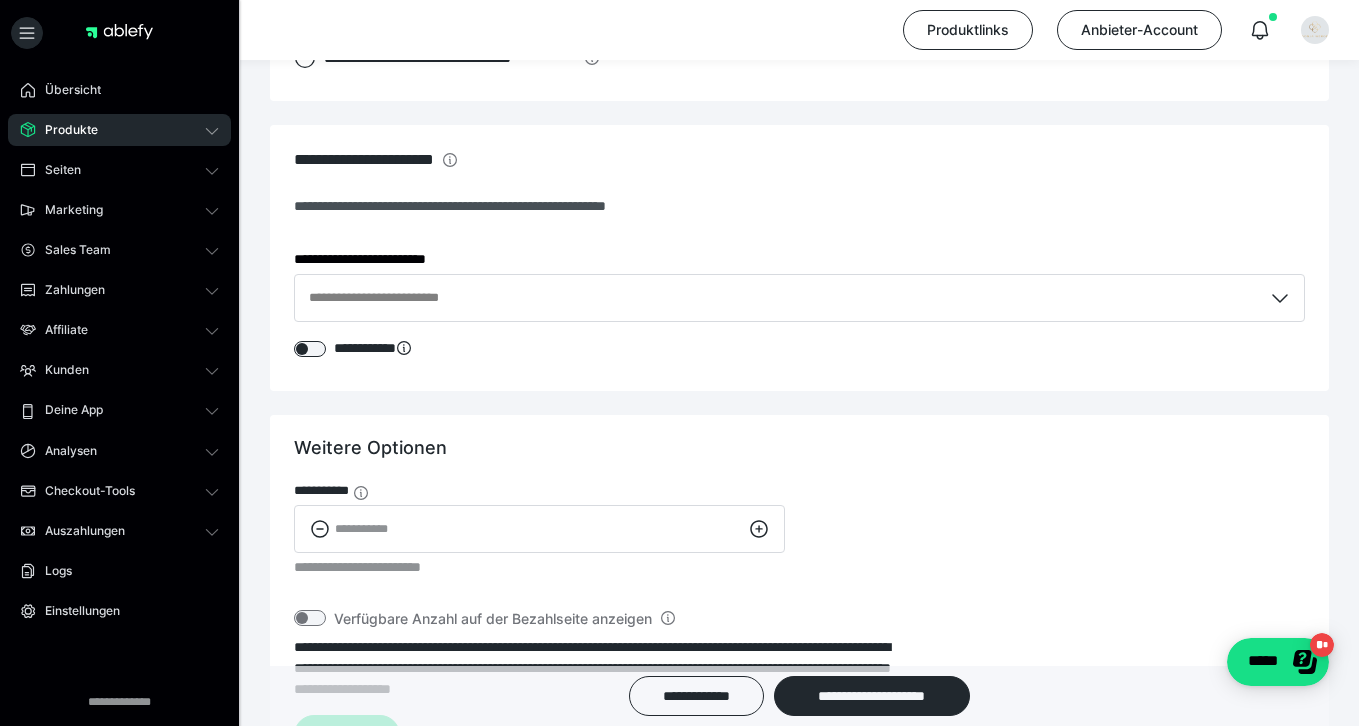 scroll, scrollTop: 2780, scrollLeft: 0, axis: vertical 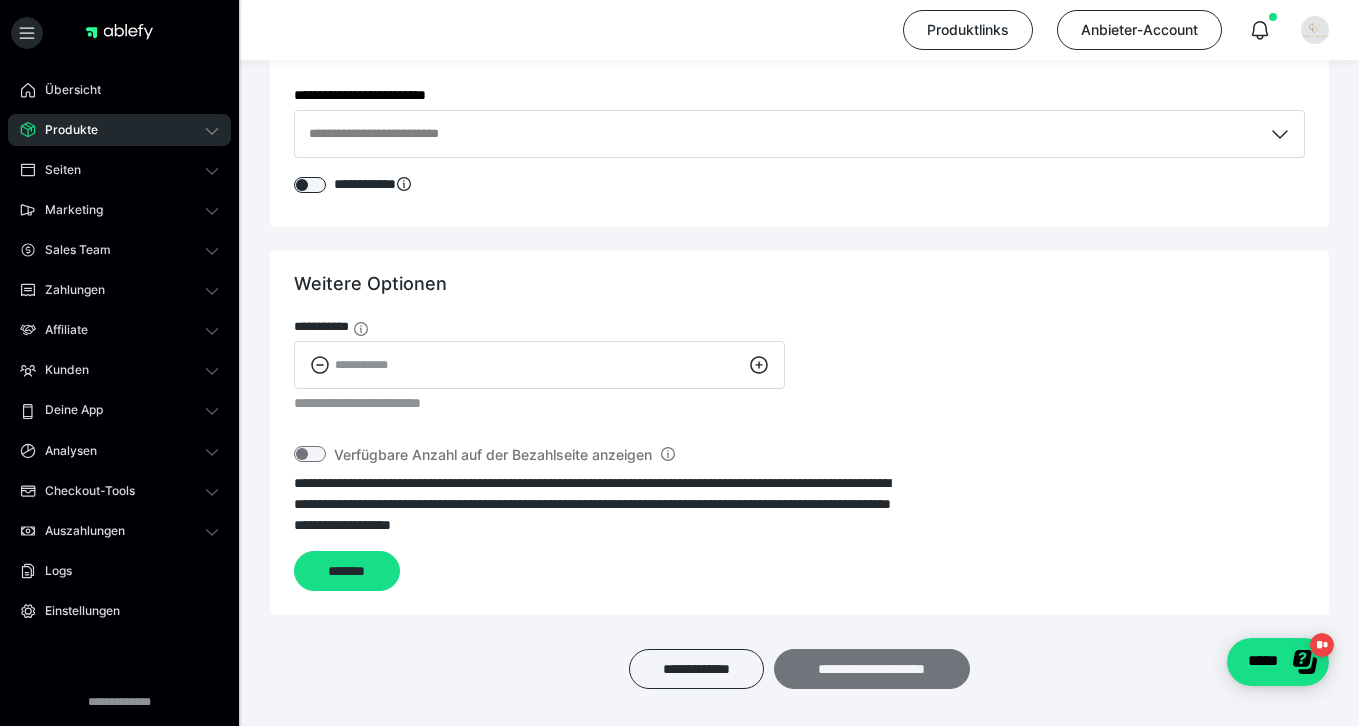 click on "**********" at bounding box center (872, 669) 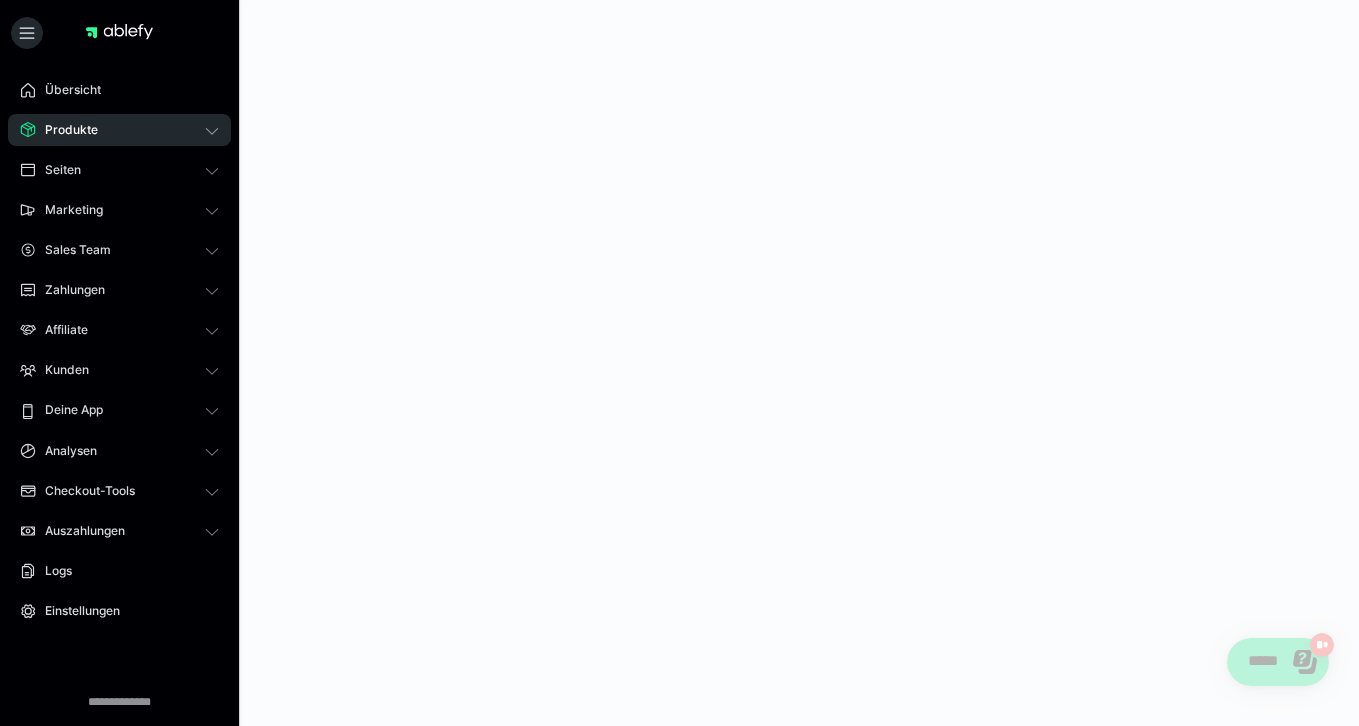 scroll, scrollTop: 0, scrollLeft: 0, axis: both 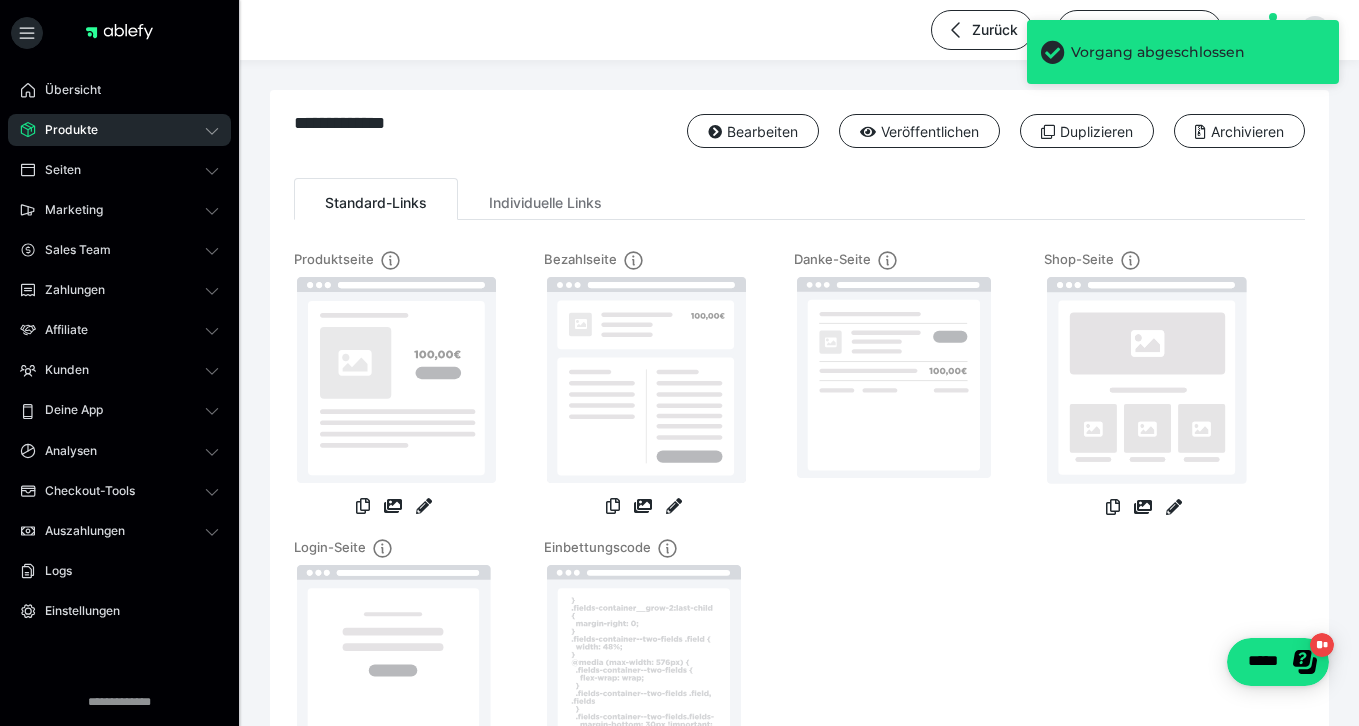 click at bounding box center (424, 508) 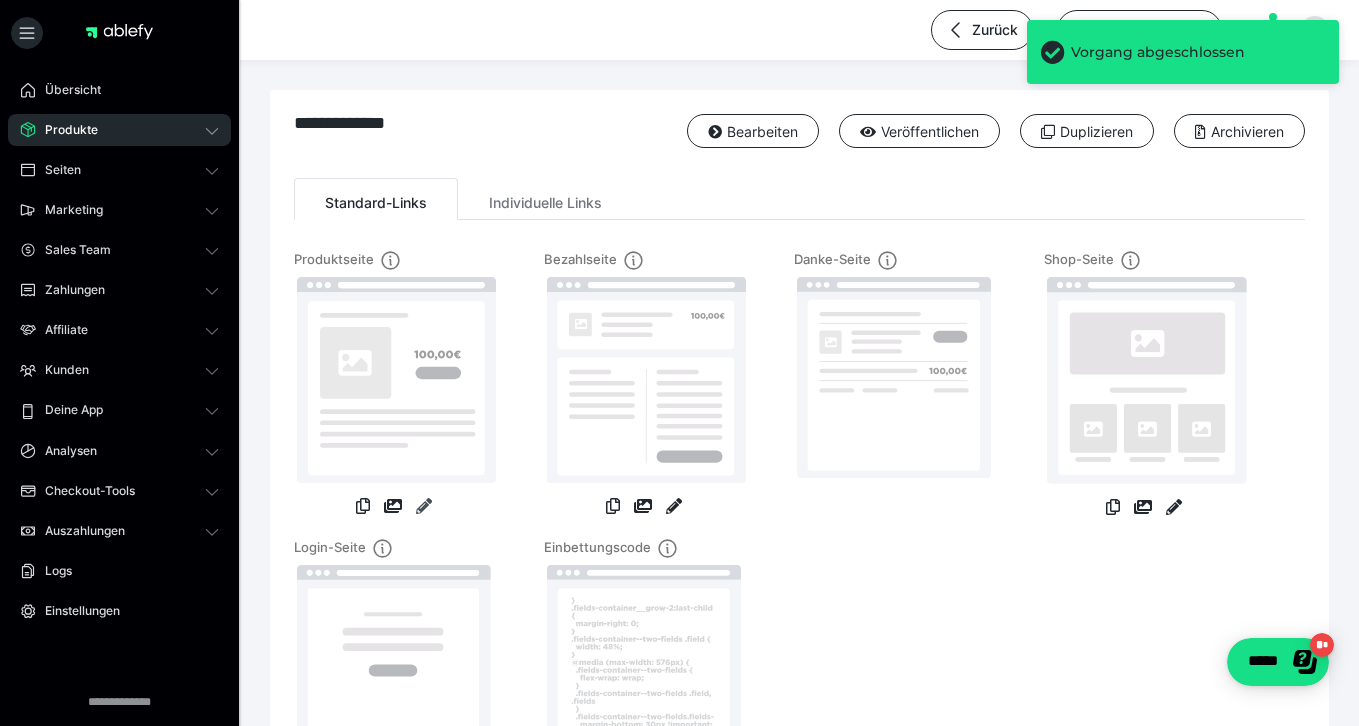 click at bounding box center (424, 506) 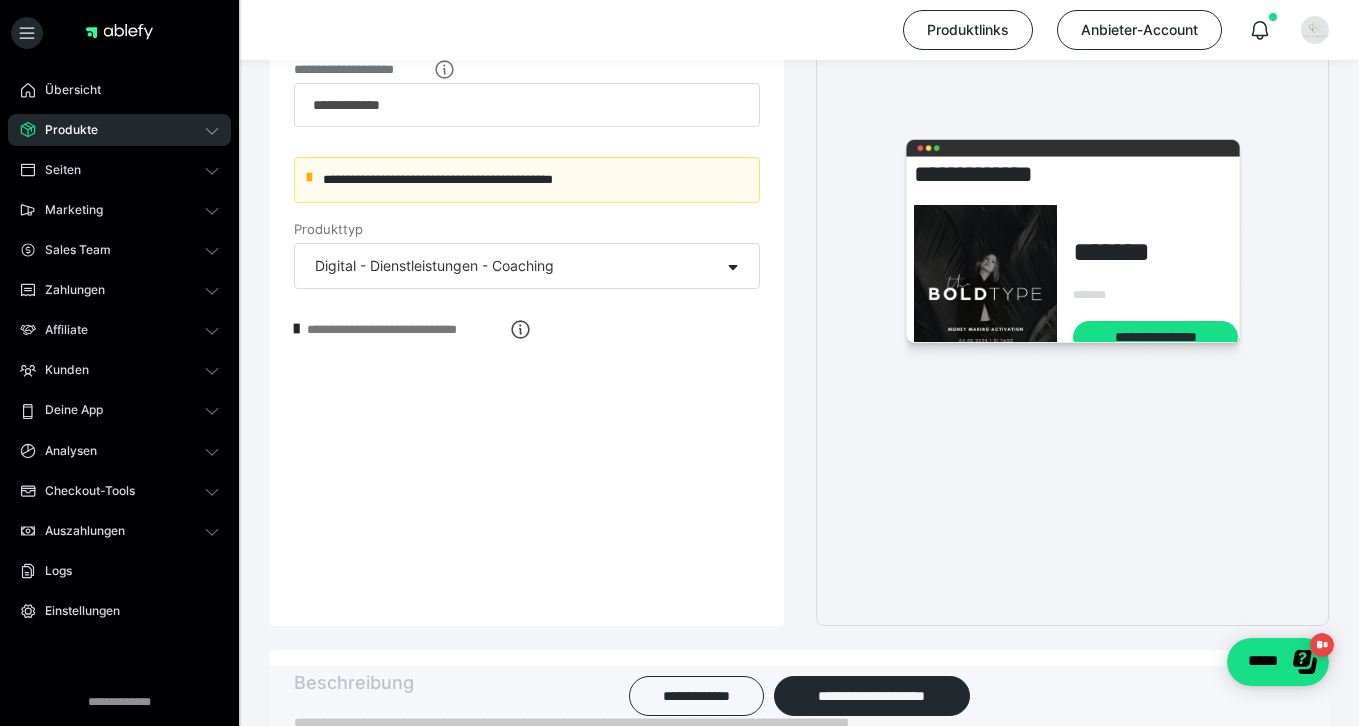 scroll, scrollTop: 813, scrollLeft: 0, axis: vertical 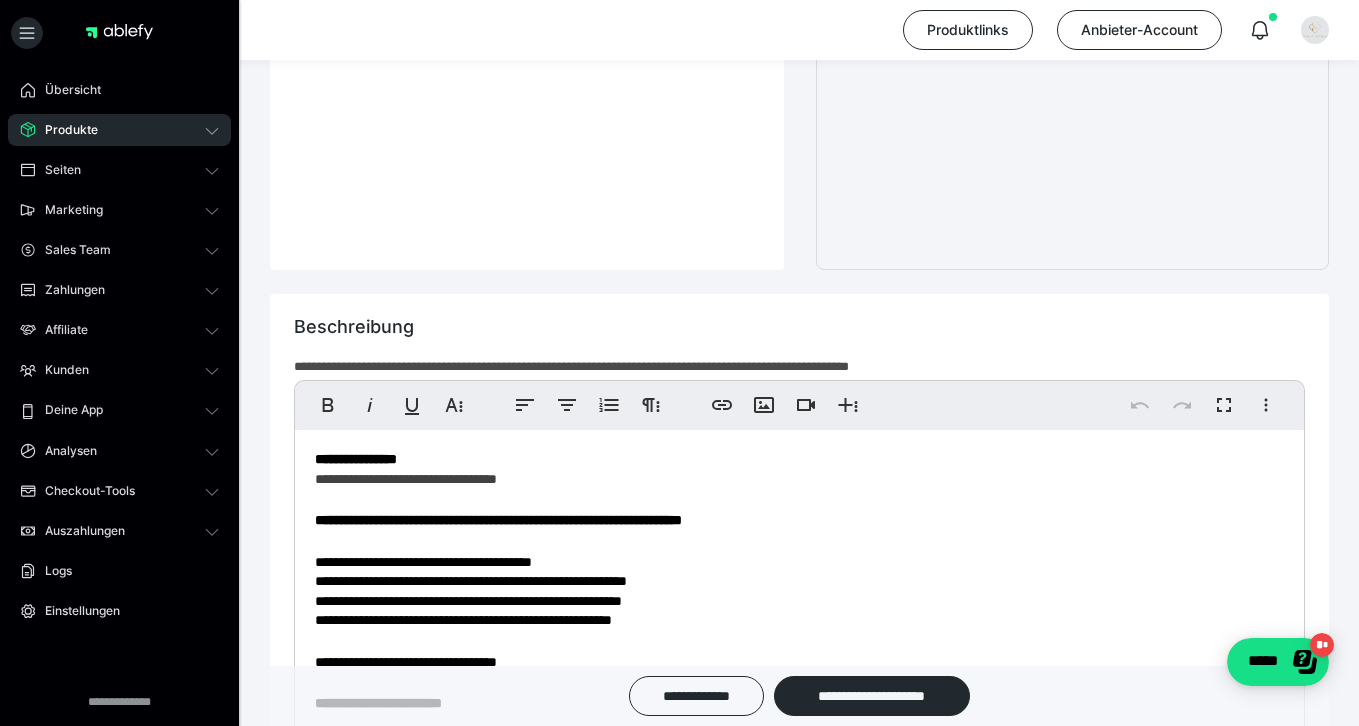 click on "**********" at bounding box center [799, 1113] 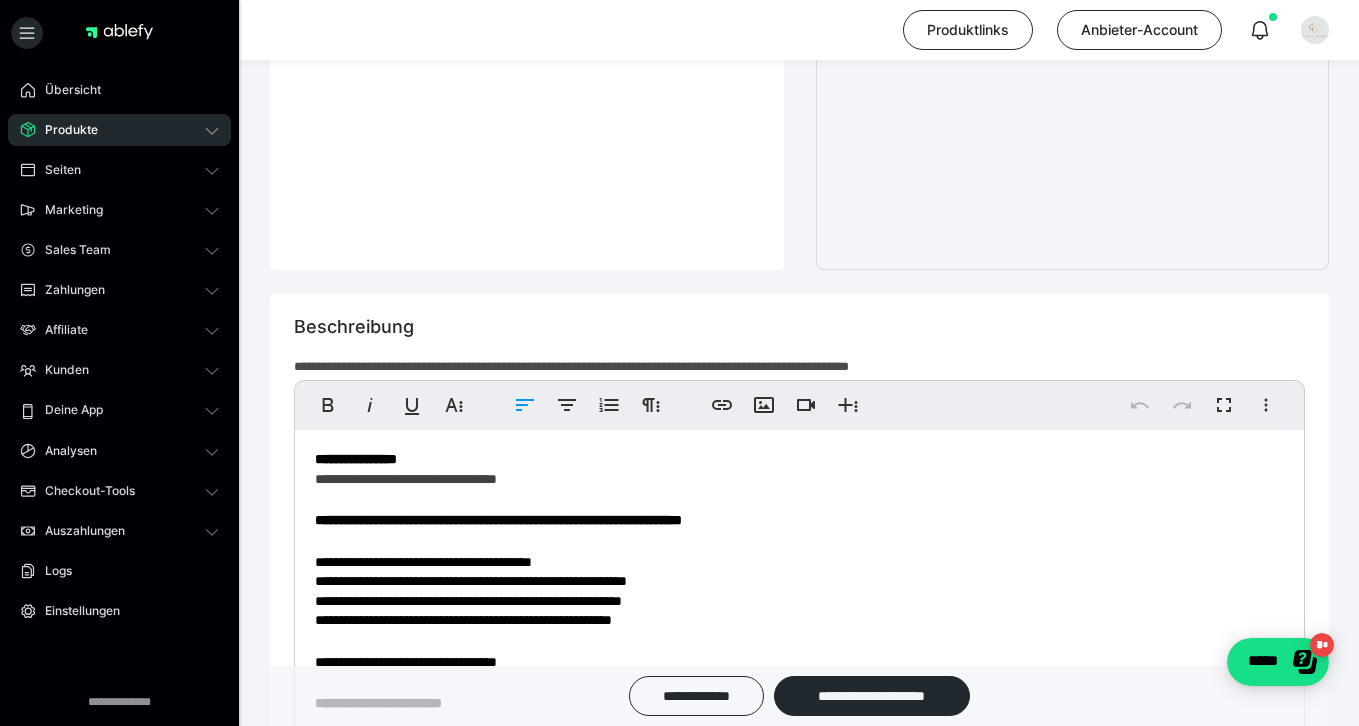 click on "**********" at bounding box center [406, 479] 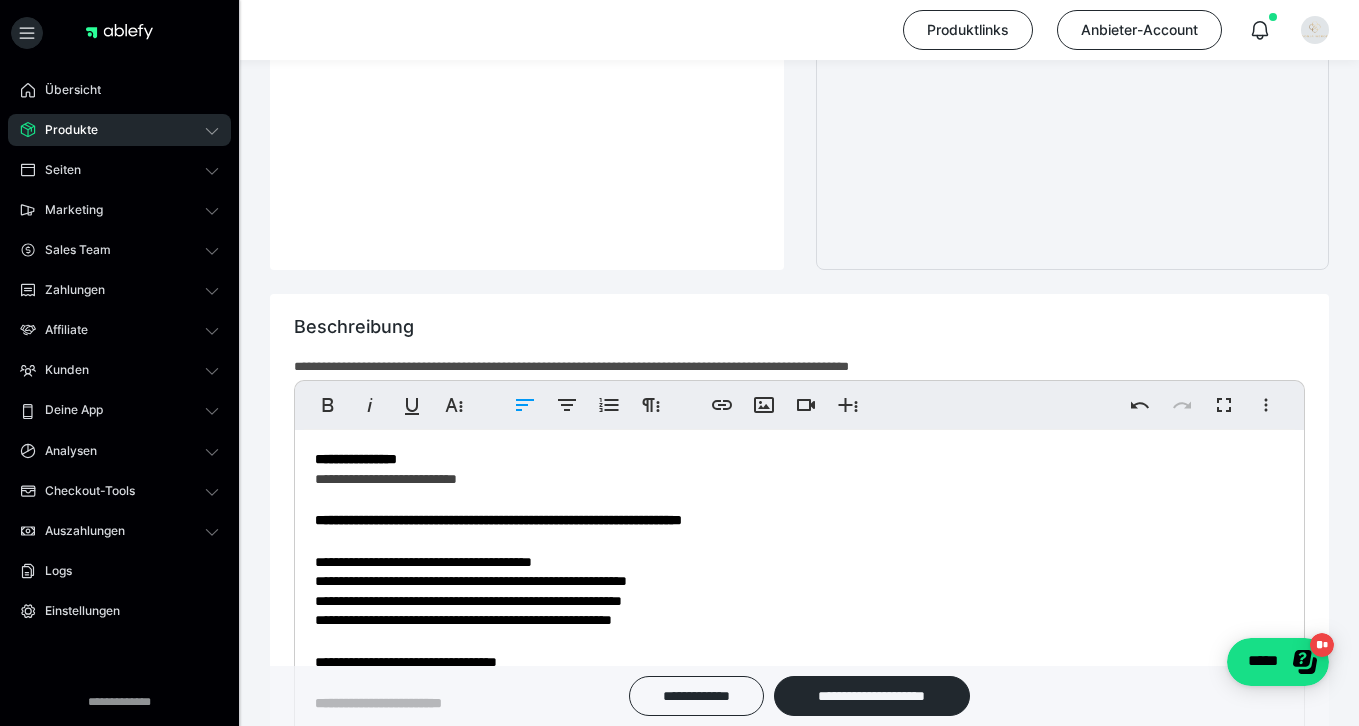 click on "**********" at bounding box center (799, 479) 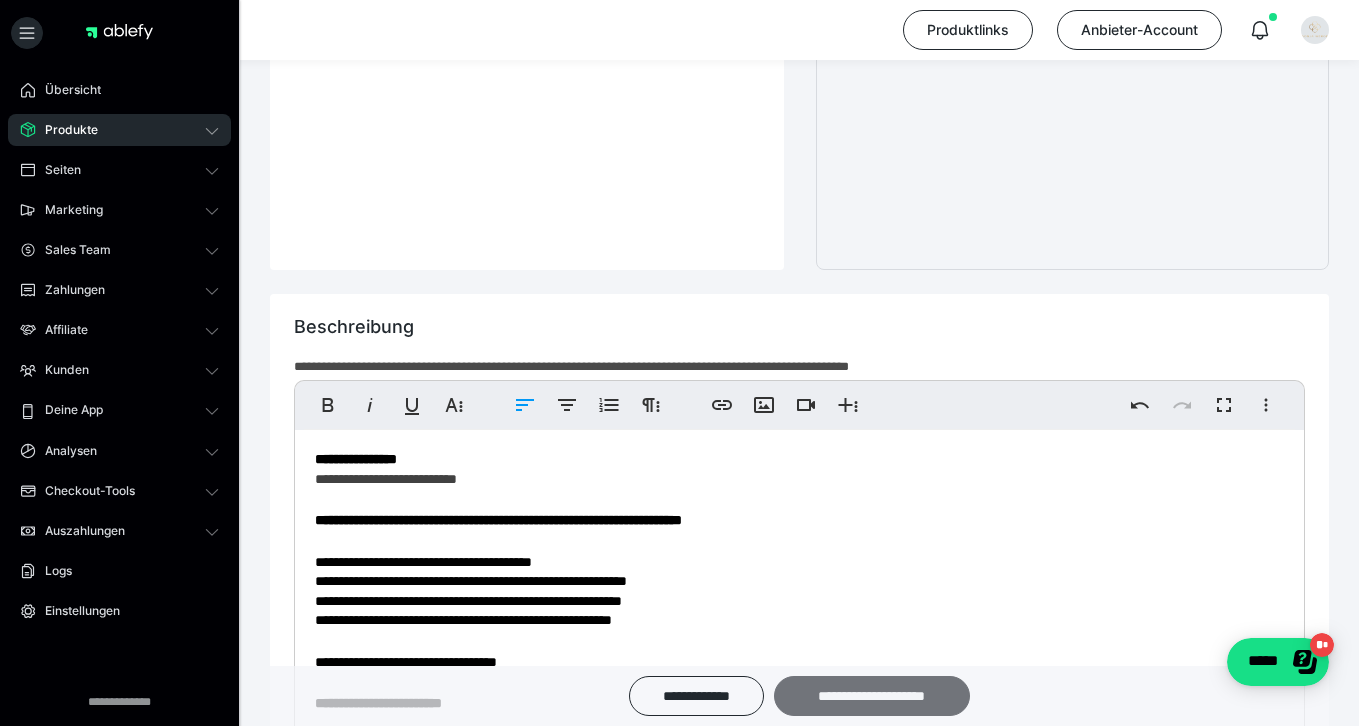click on "**********" at bounding box center (872, 696) 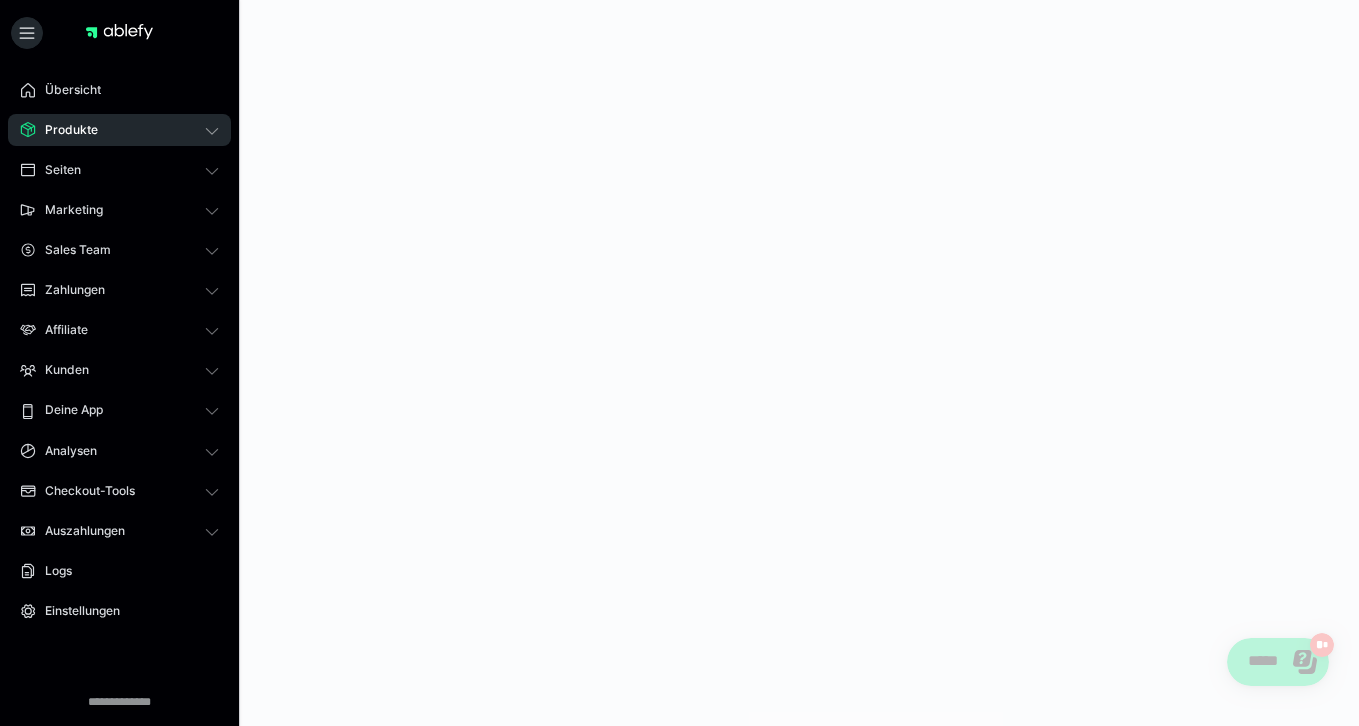 scroll, scrollTop: 0, scrollLeft: 0, axis: both 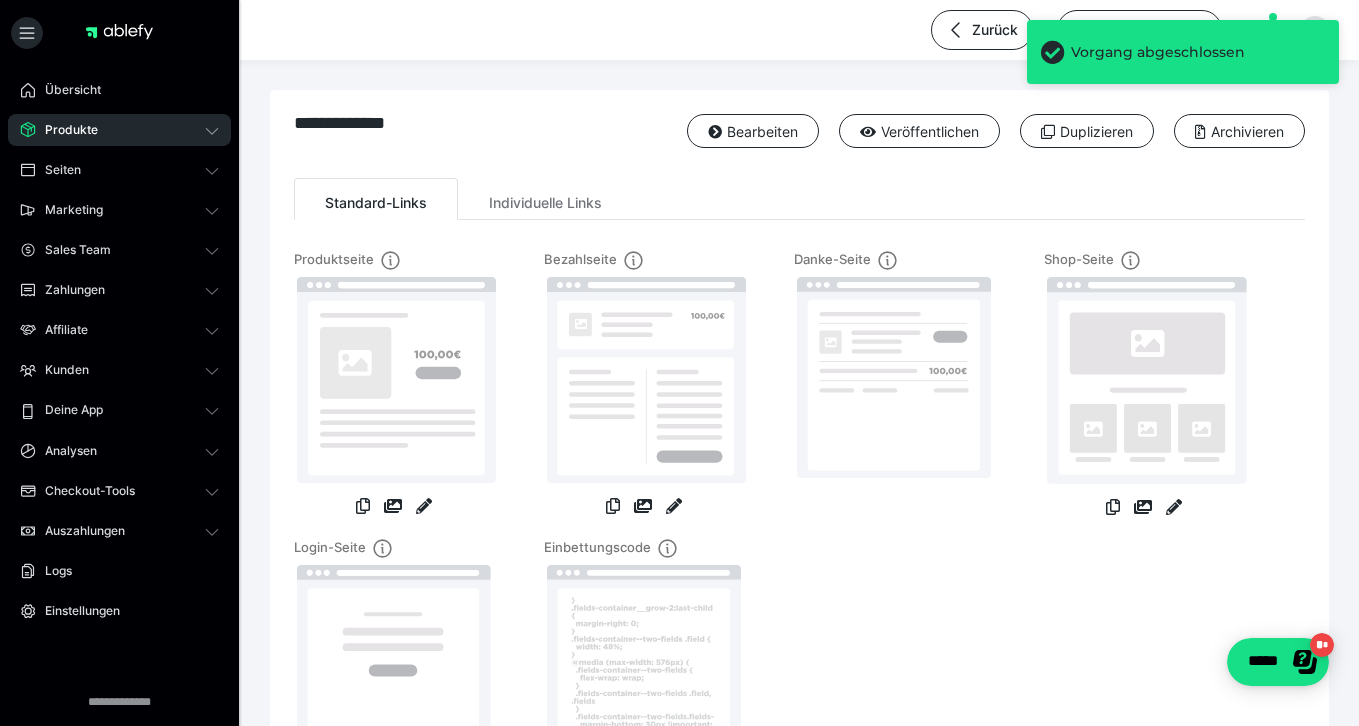 click on "Produkte" at bounding box center [119, 130] 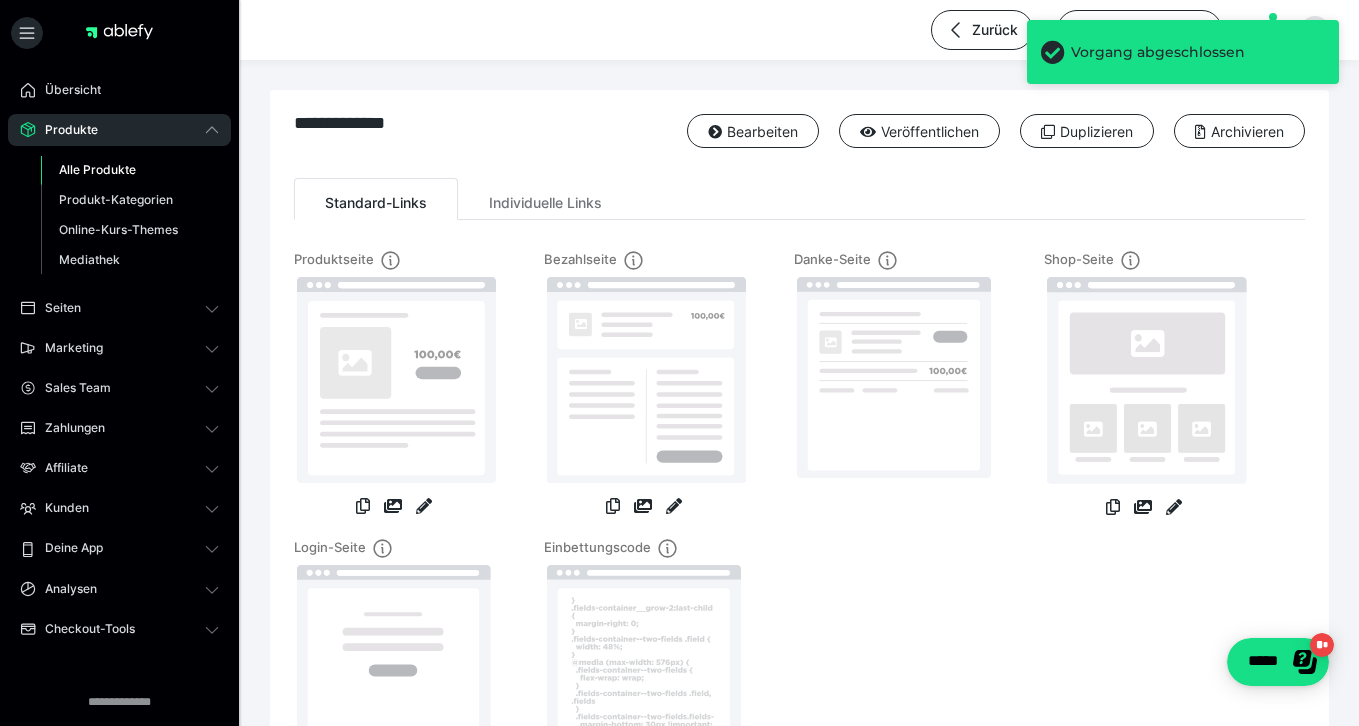 click on "Alle Produkte" at bounding box center [97, 169] 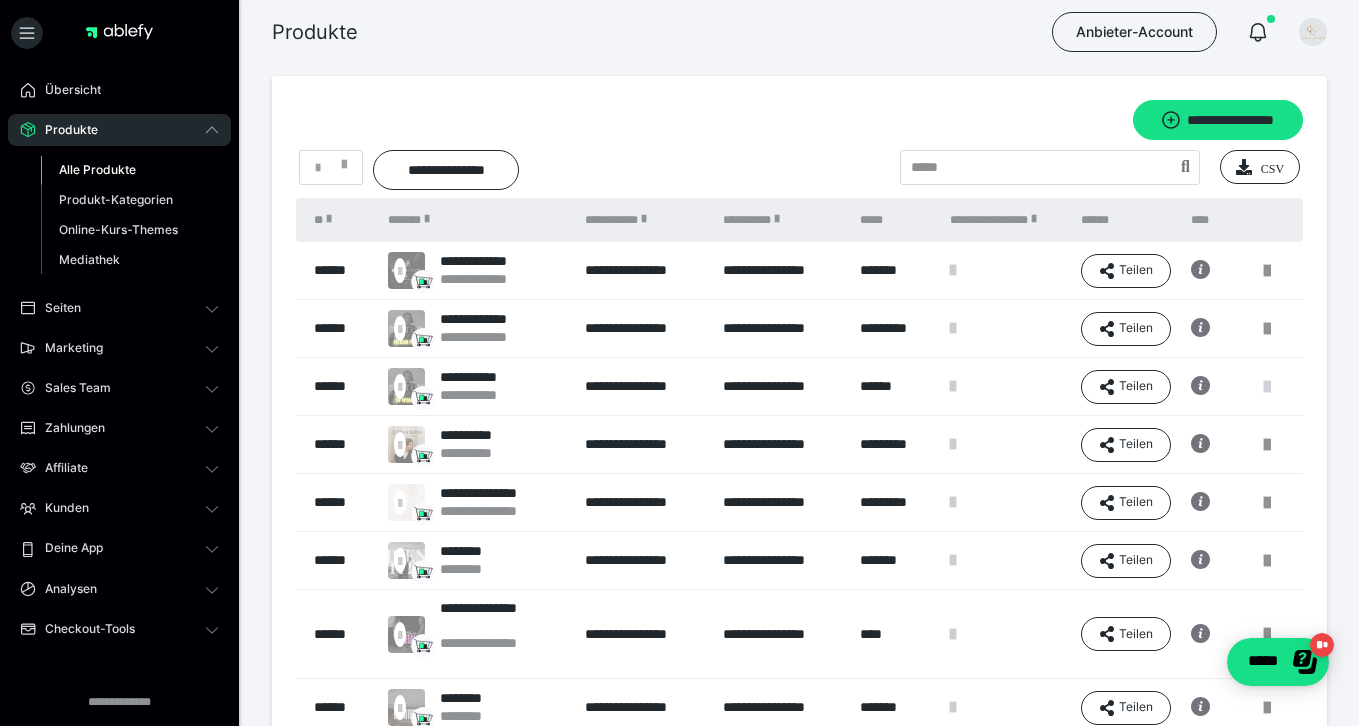 click at bounding box center [1267, 387] 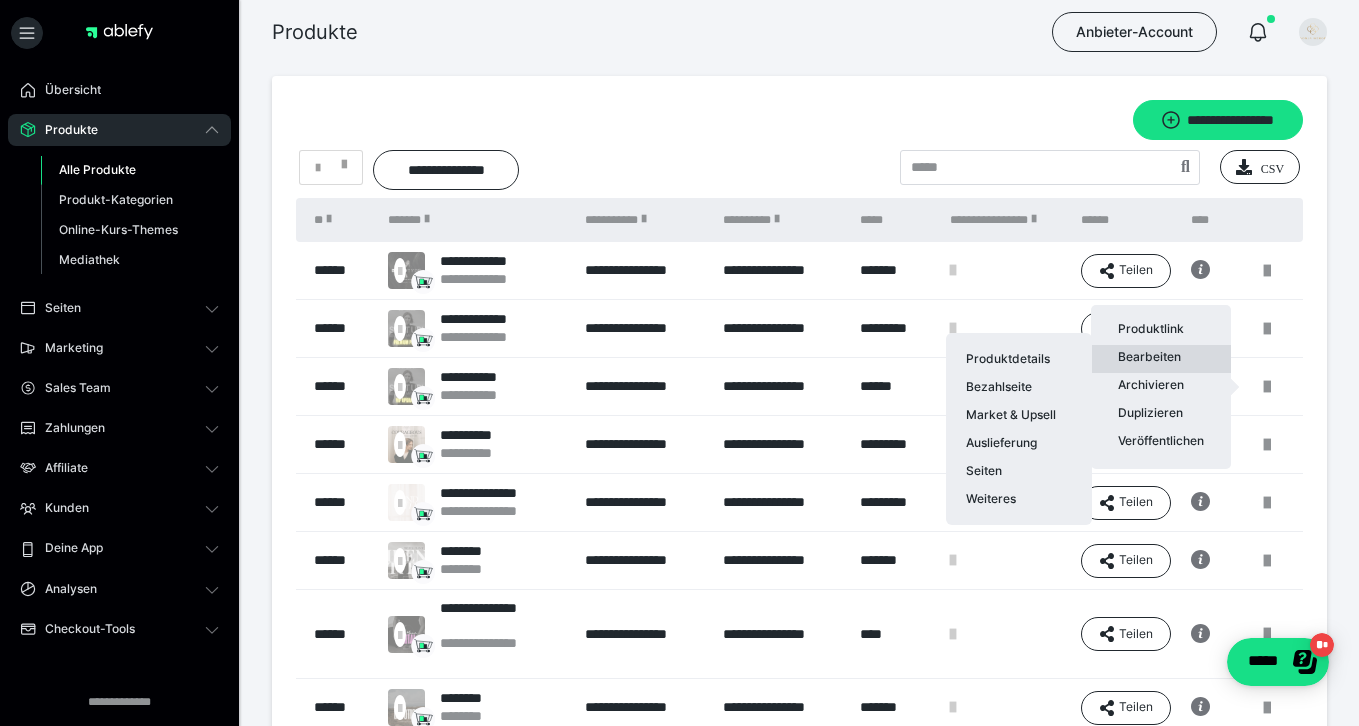 click on "Bearbeiten Produktdetails Bezahlseite Market & Upsell Auslieferung Seiten Weiteres" at bounding box center (1161, 359) 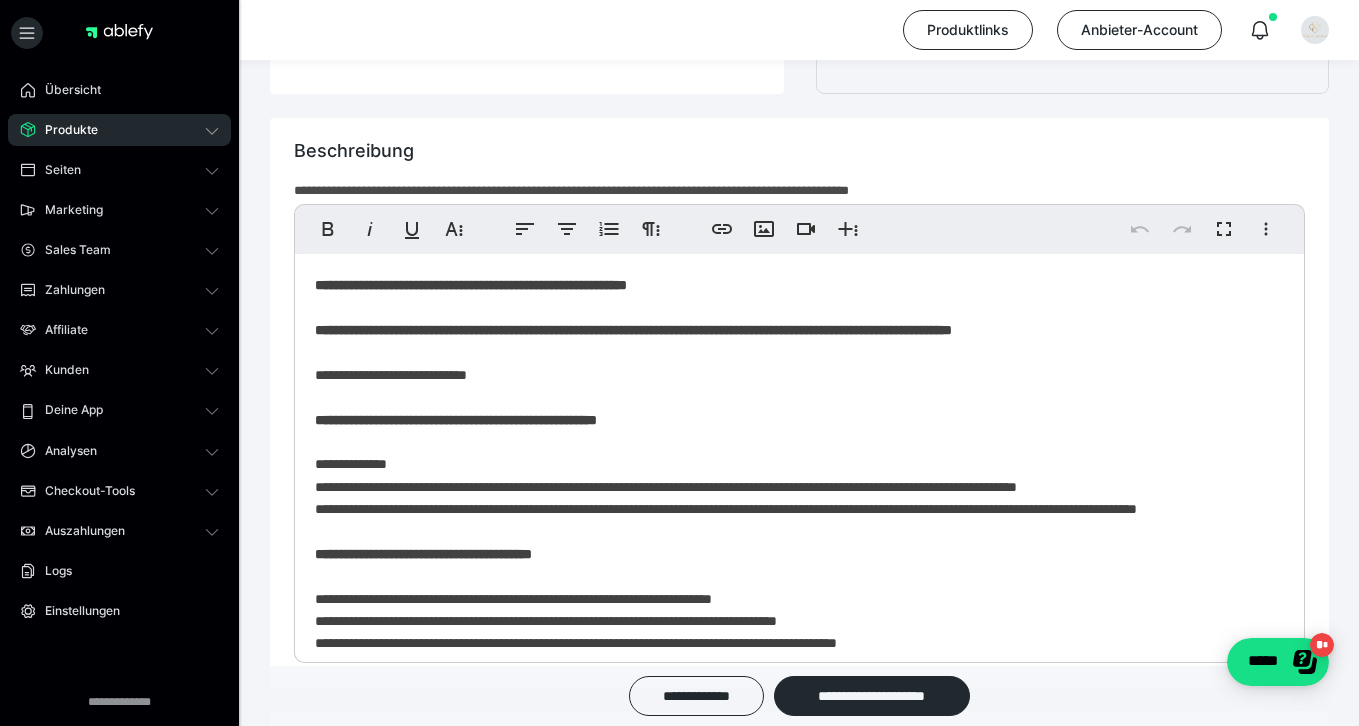 scroll, scrollTop: 994, scrollLeft: 0, axis: vertical 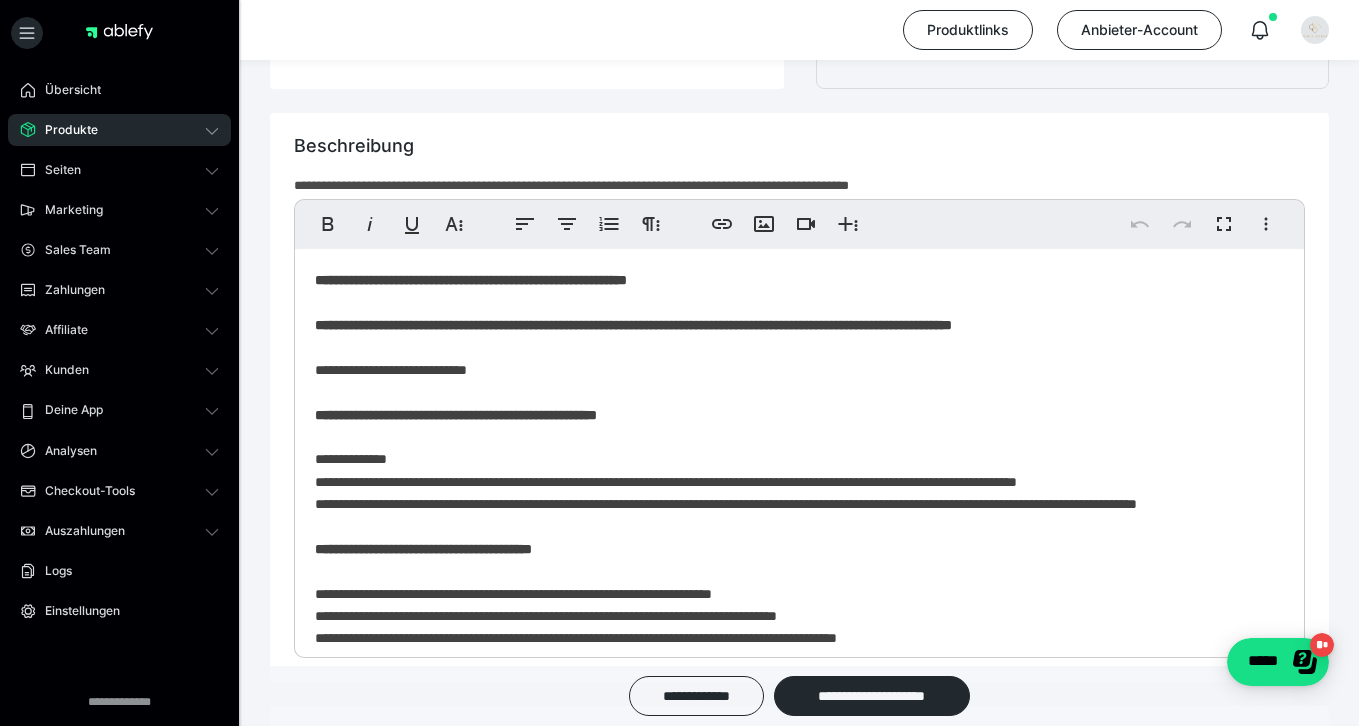 click on "**********" at bounding box center [799, 650] 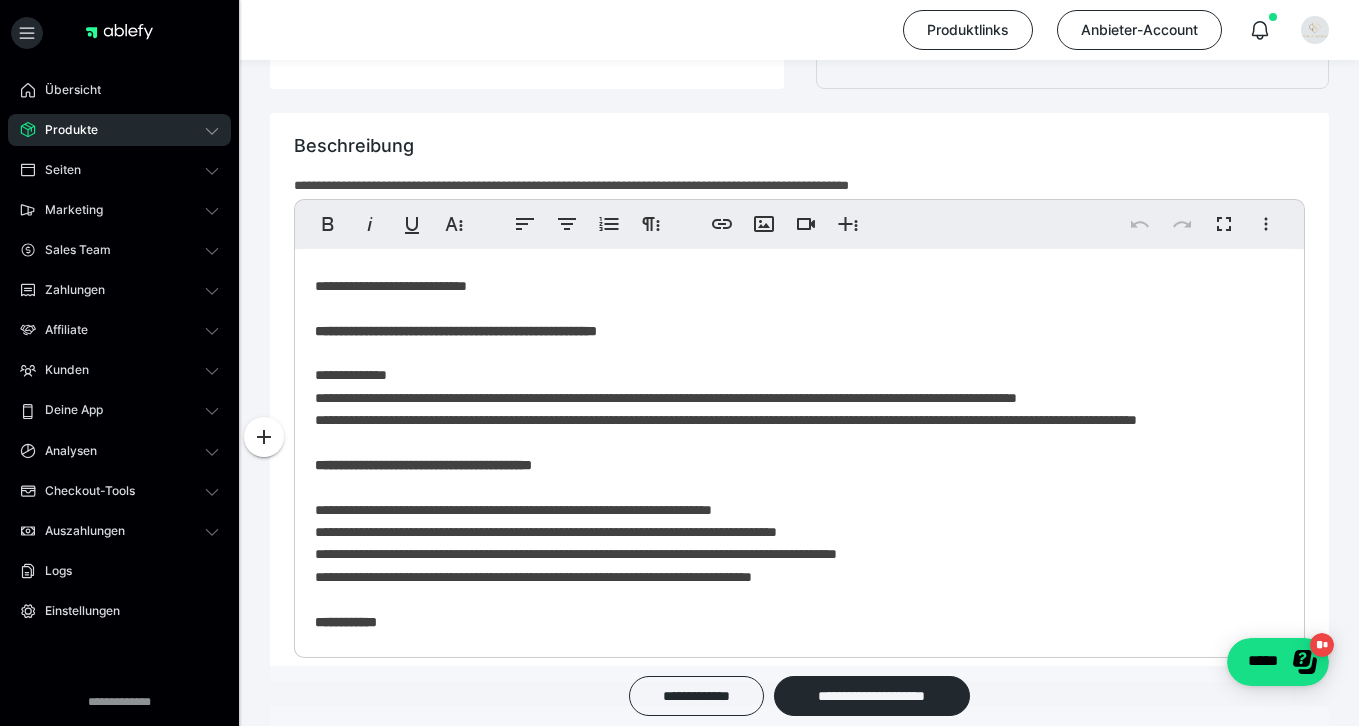 scroll, scrollTop: 0, scrollLeft: 0, axis: both 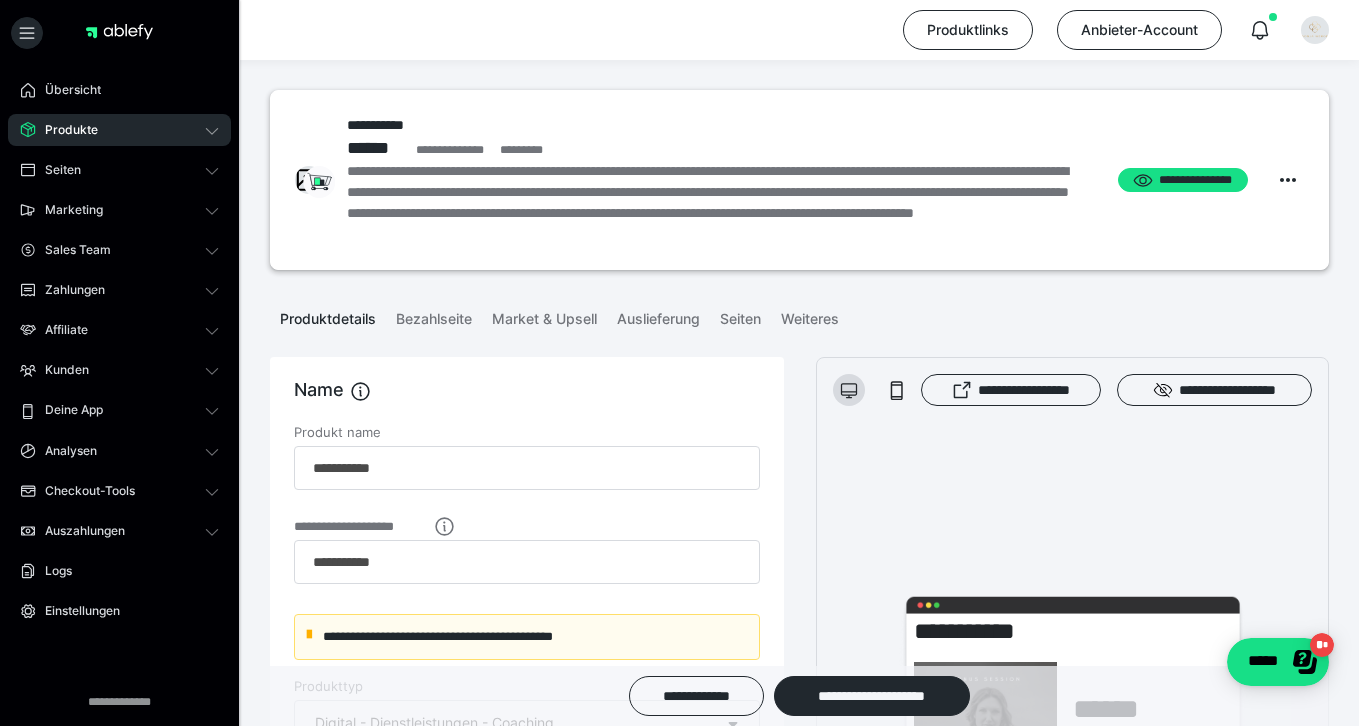 click on "Produkte" at bounding box center (119, 130) 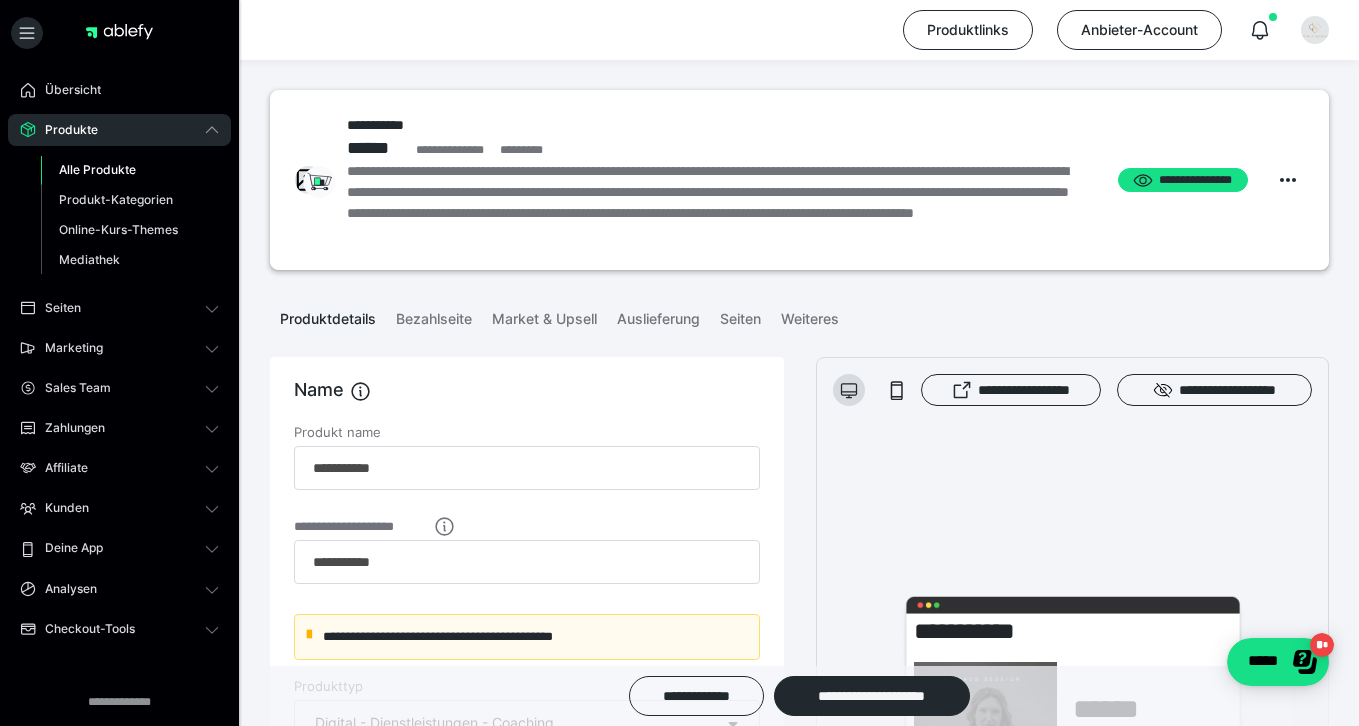 click on "Alle Produkte" at bounding box center [97, 169] 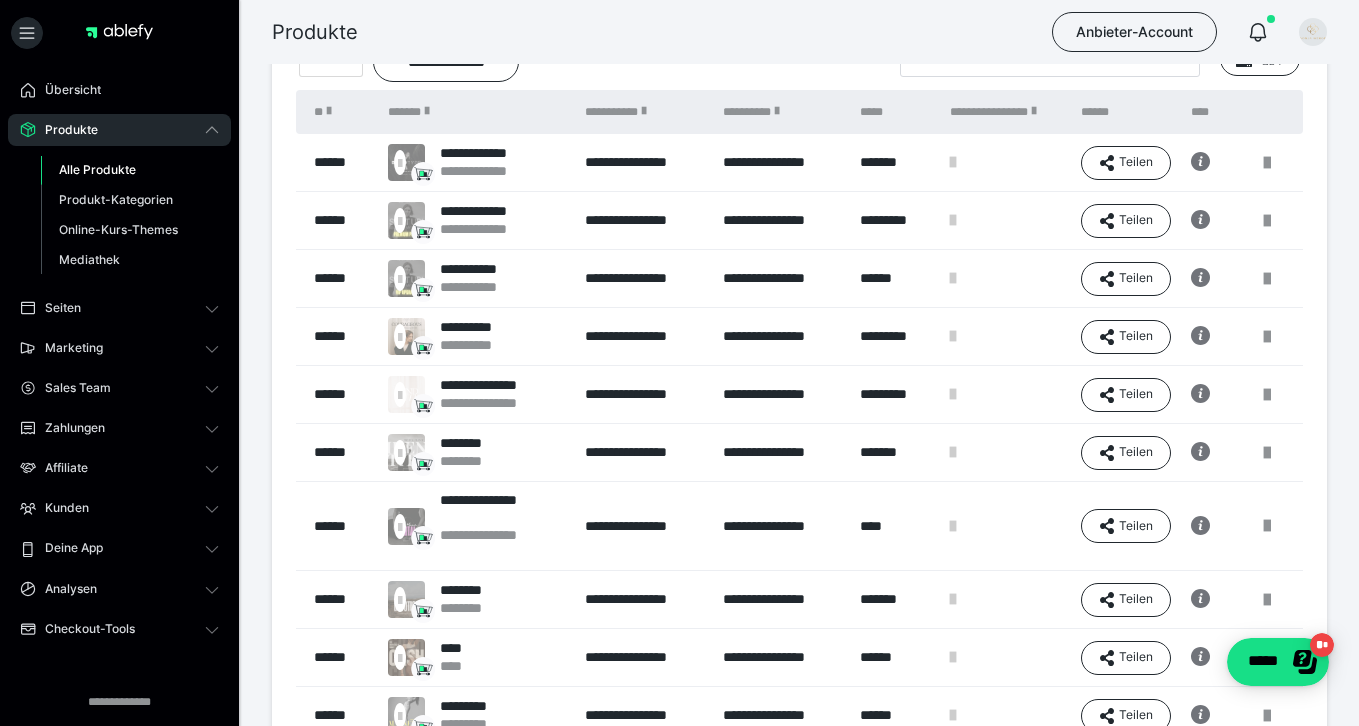 scroll, scrollTop: 0, scrollLeft: 0, axis: both 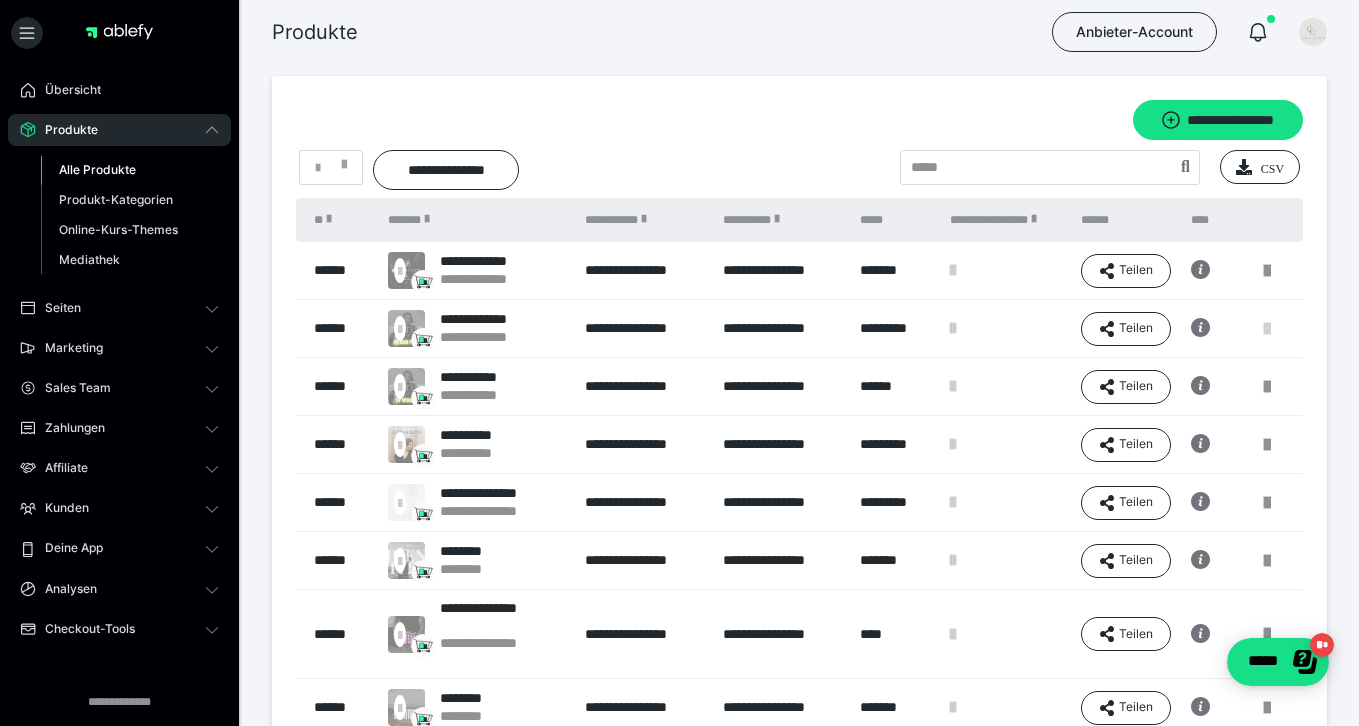 click at bounding box center [1267, 329] 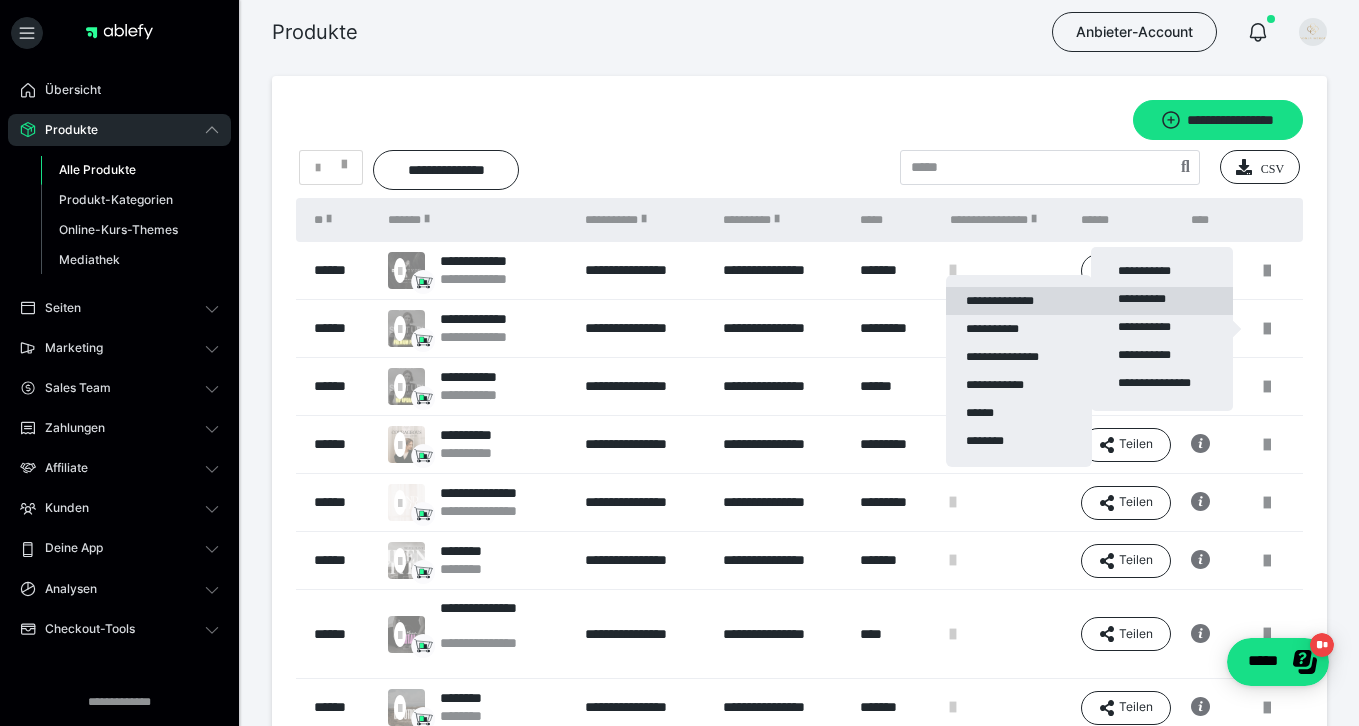 click on "**********" at bounding box center [1019, 301] 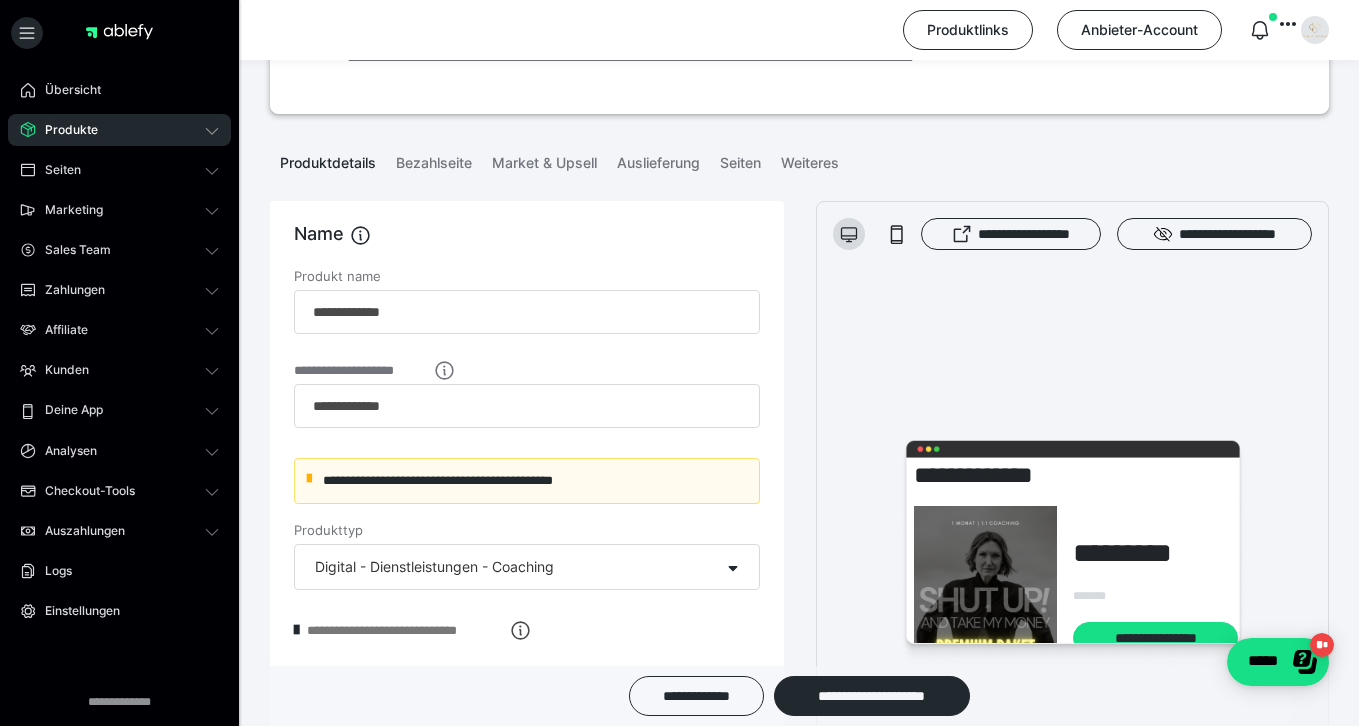 scroll, scrollTop: 0, scrollLeft: 0, axis: both 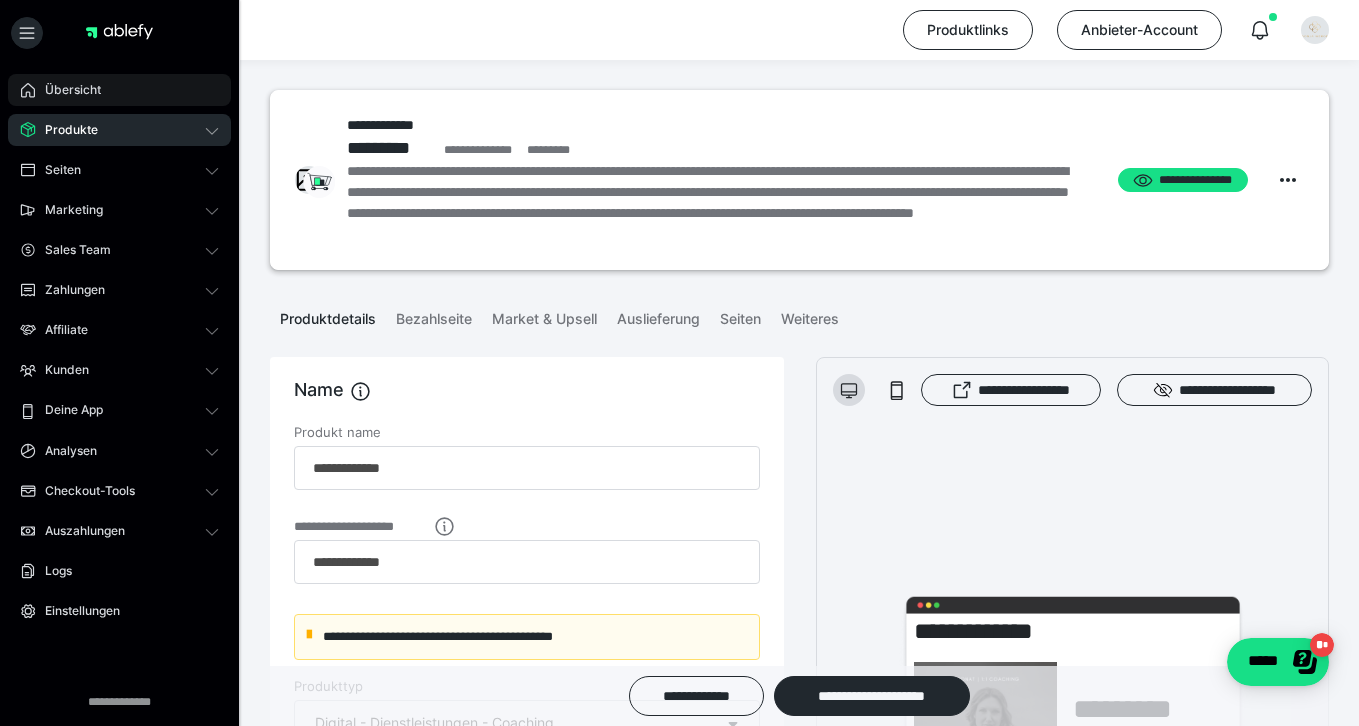 click on "Übersicht" at bounding box center (66, 90) 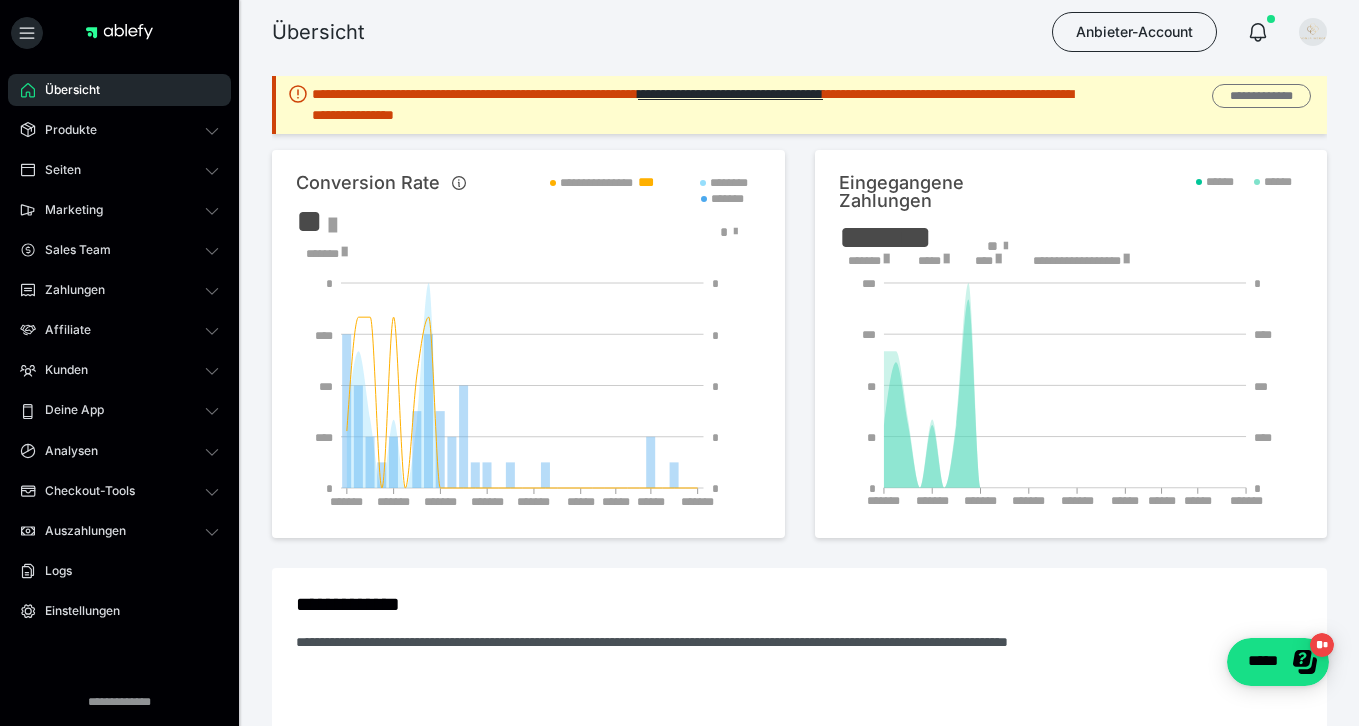 click on "**********" at bounding box center (1261, 96) 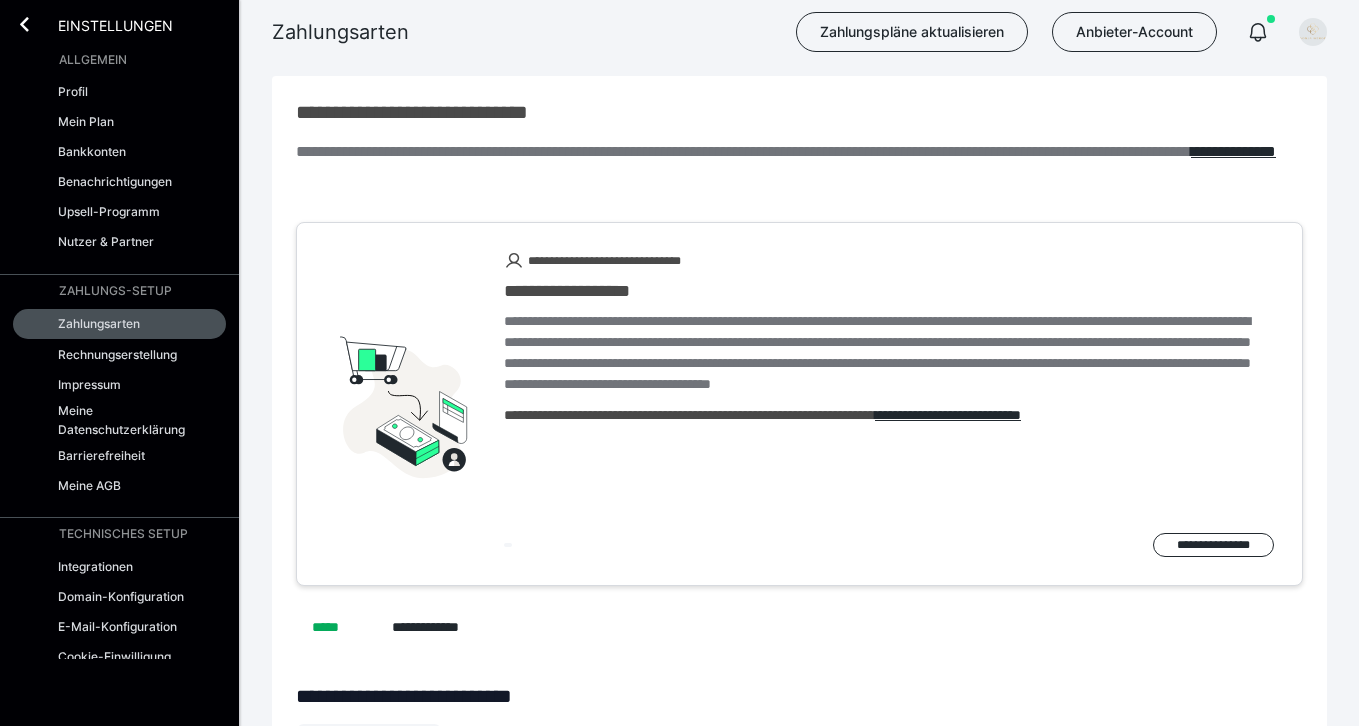 scroll, scrollTop: 0, scrollLeft: 0, axis: both 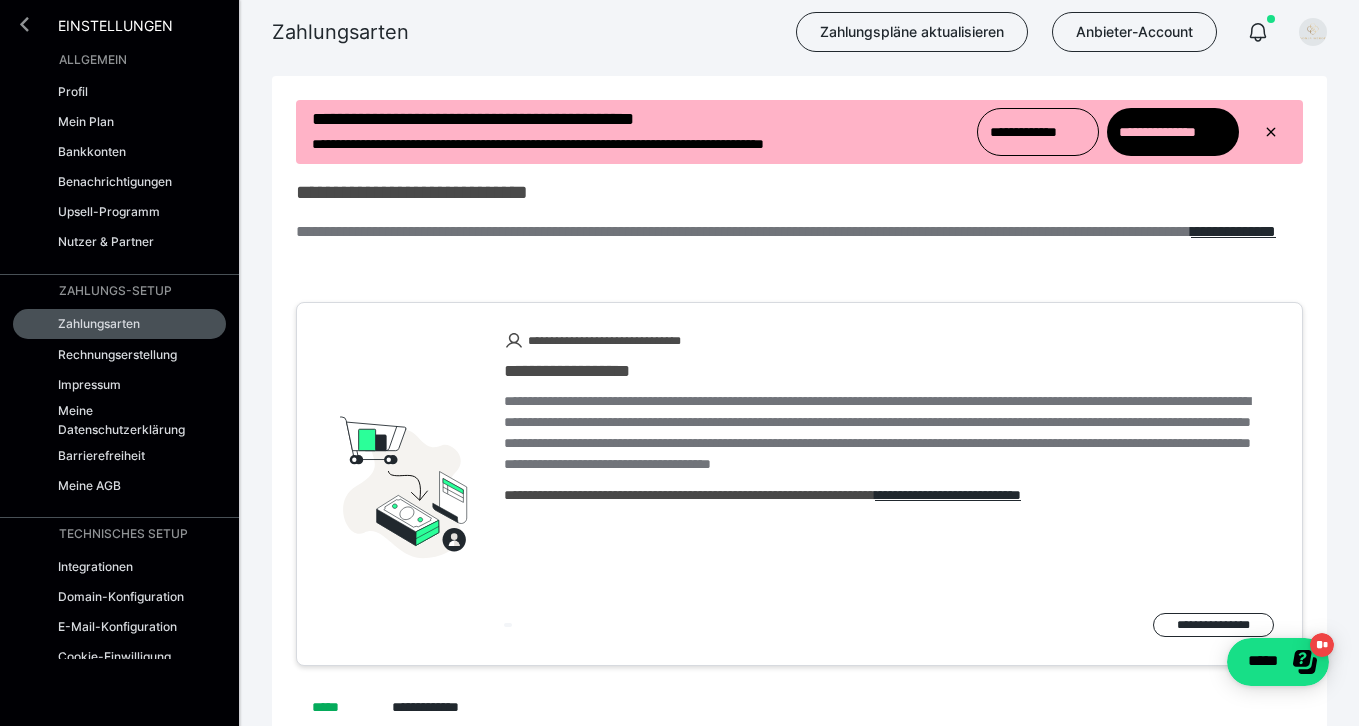 click at bounding box center [24, 24] 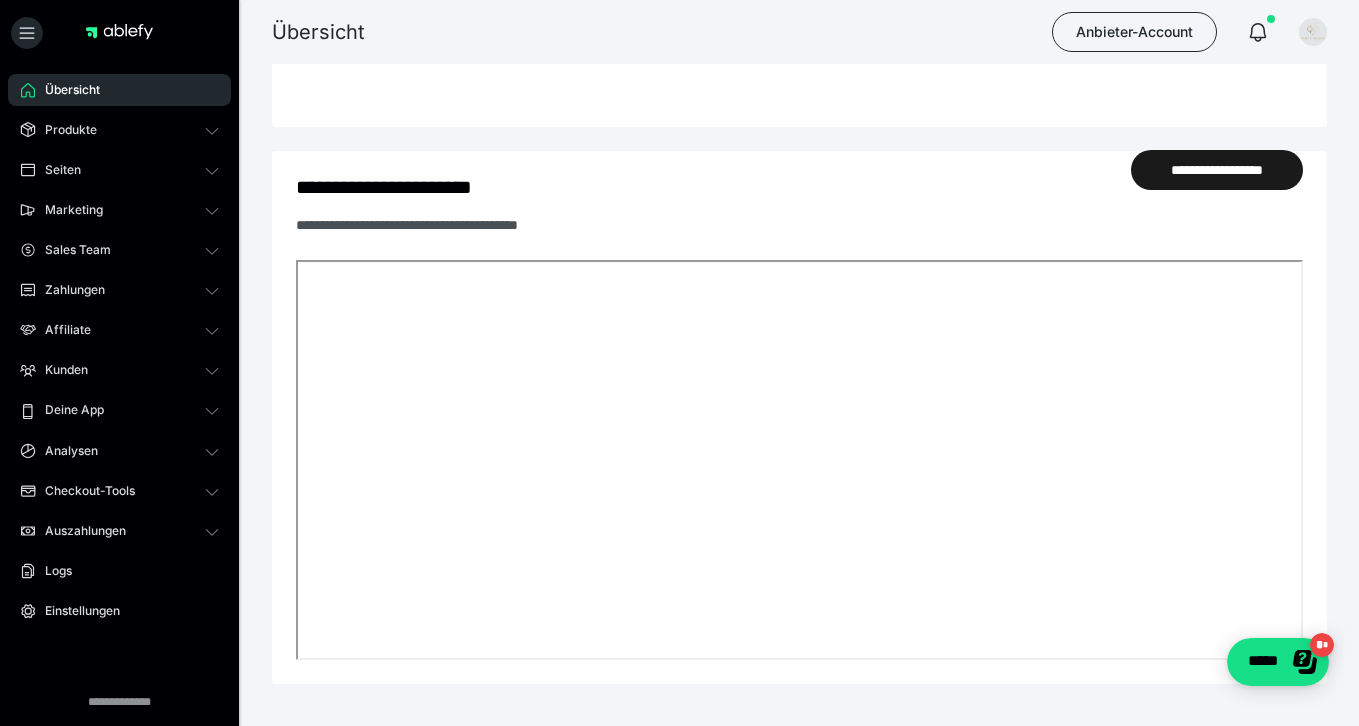 scroll, scrollTop: 788, scrollLeft: 0, axis: vertical 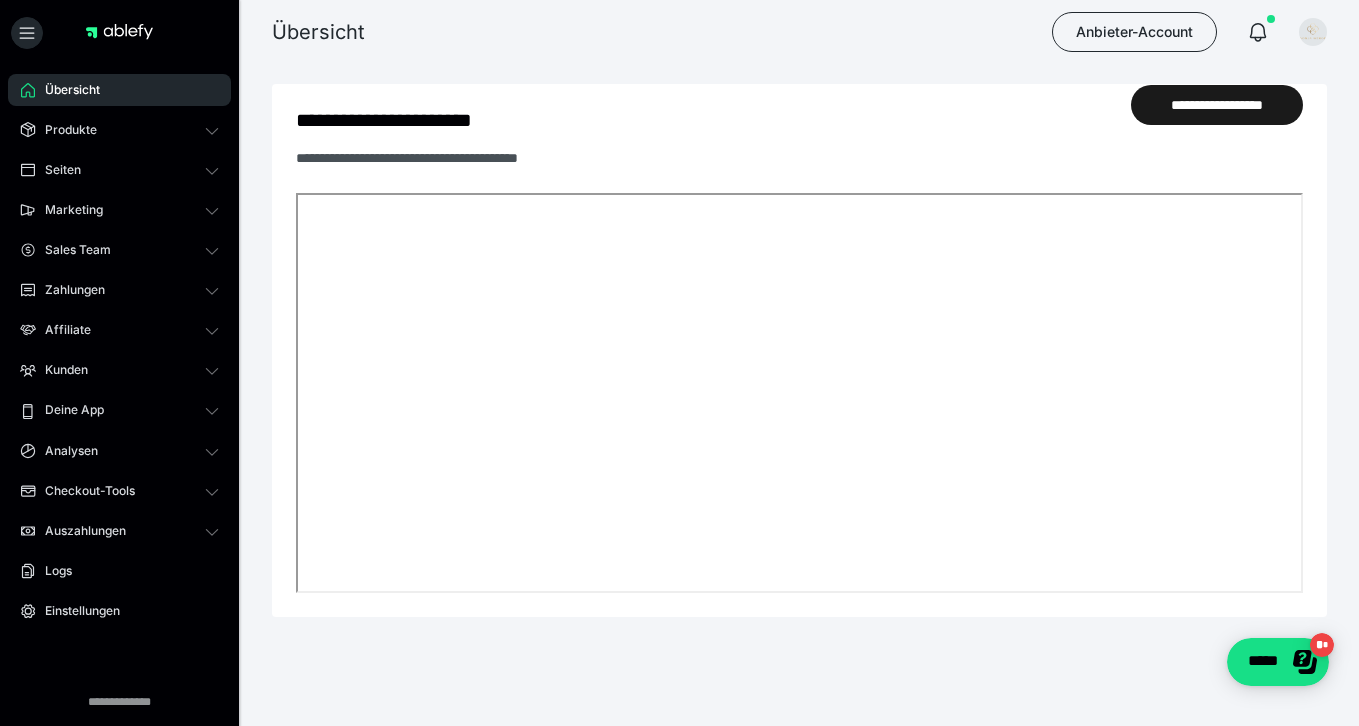 click on "Übersicht" at bounding box center [65, 90] 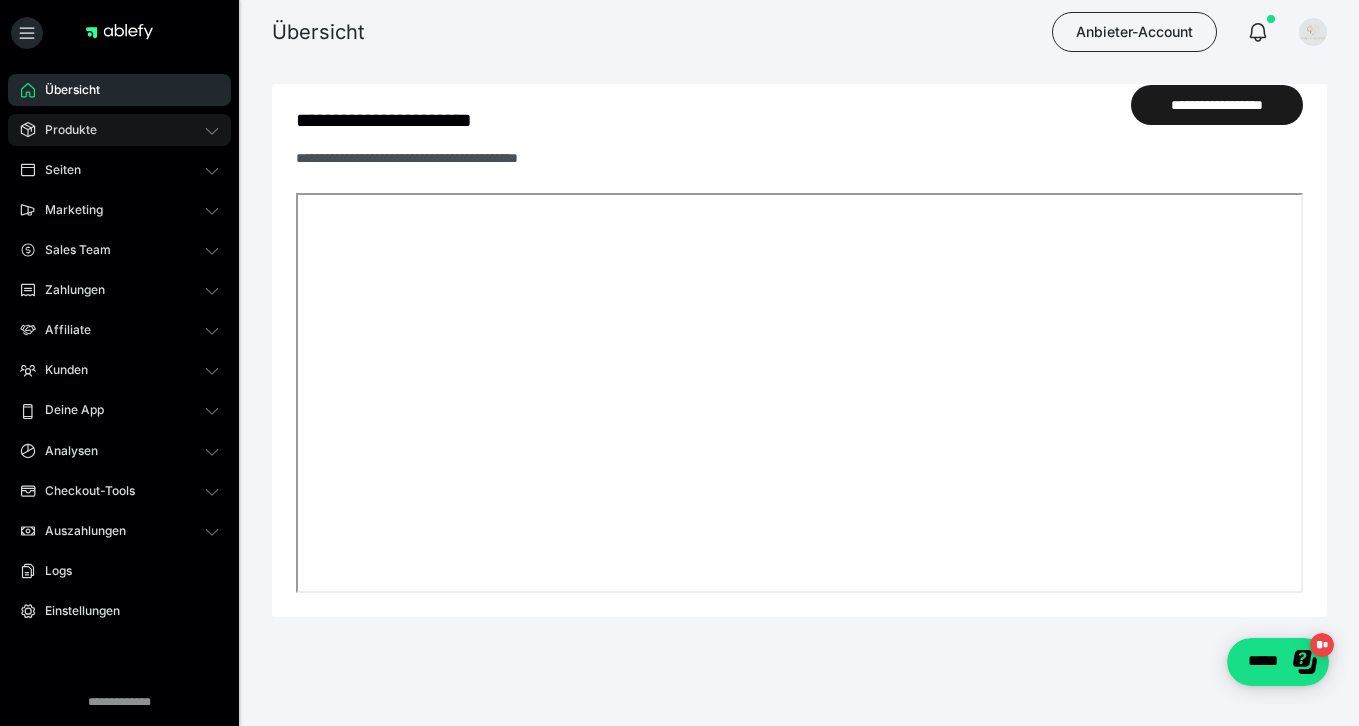 click on "Produkte" at bounding box center (64, 130) 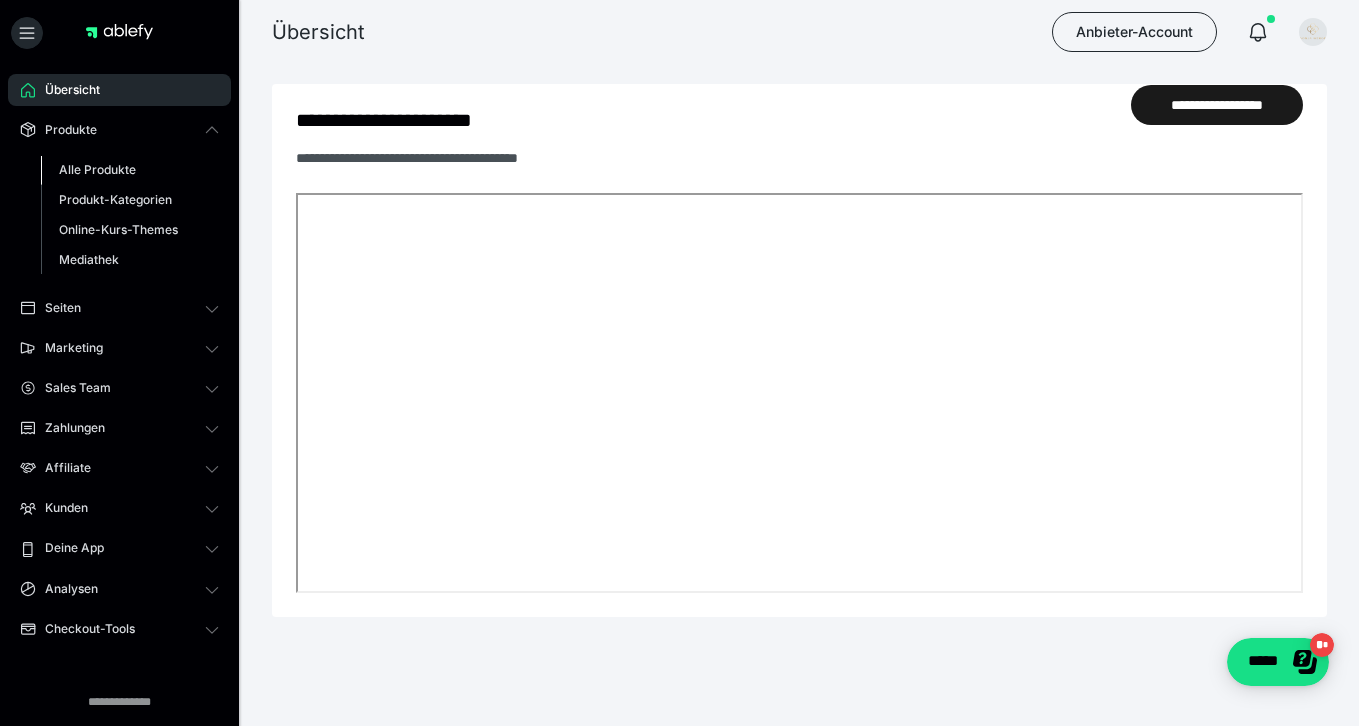 click on "Alle Produkte" at bounding box center (97, 169) 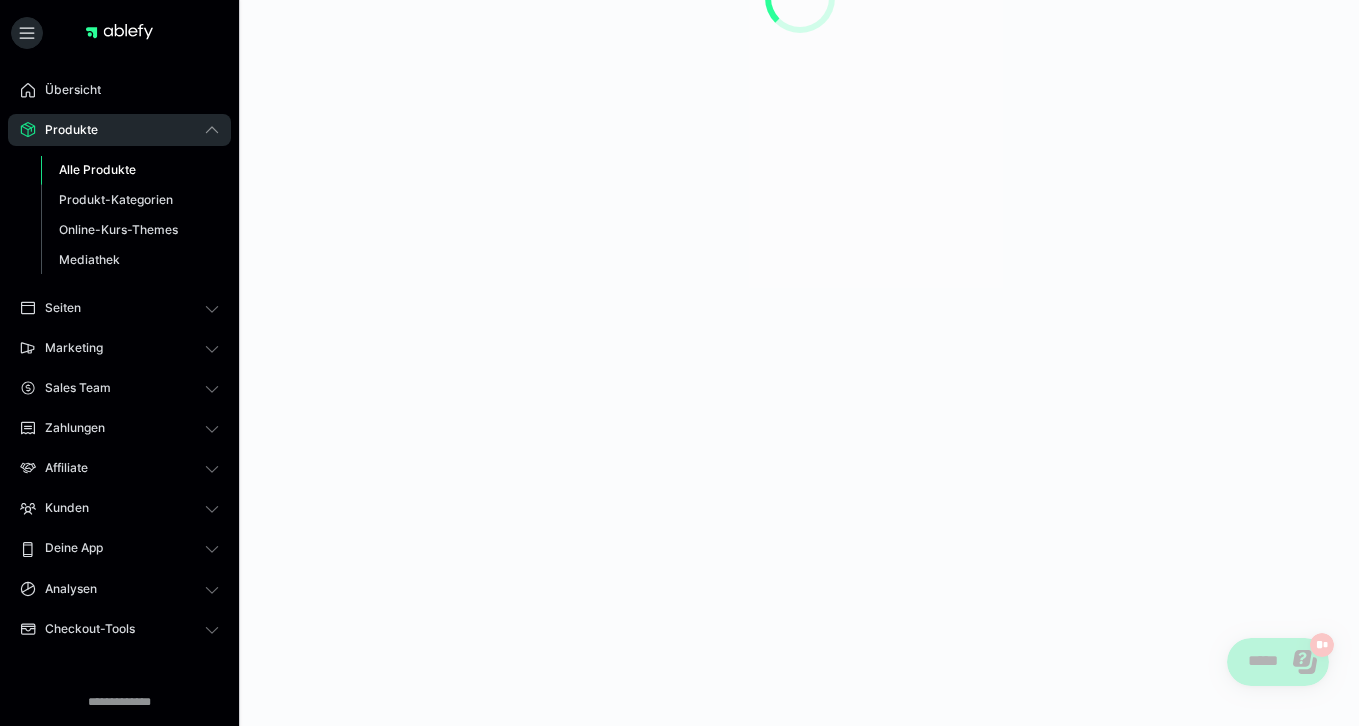 scroll, scrollTop: 0, scrollLeft: 0, axis: both 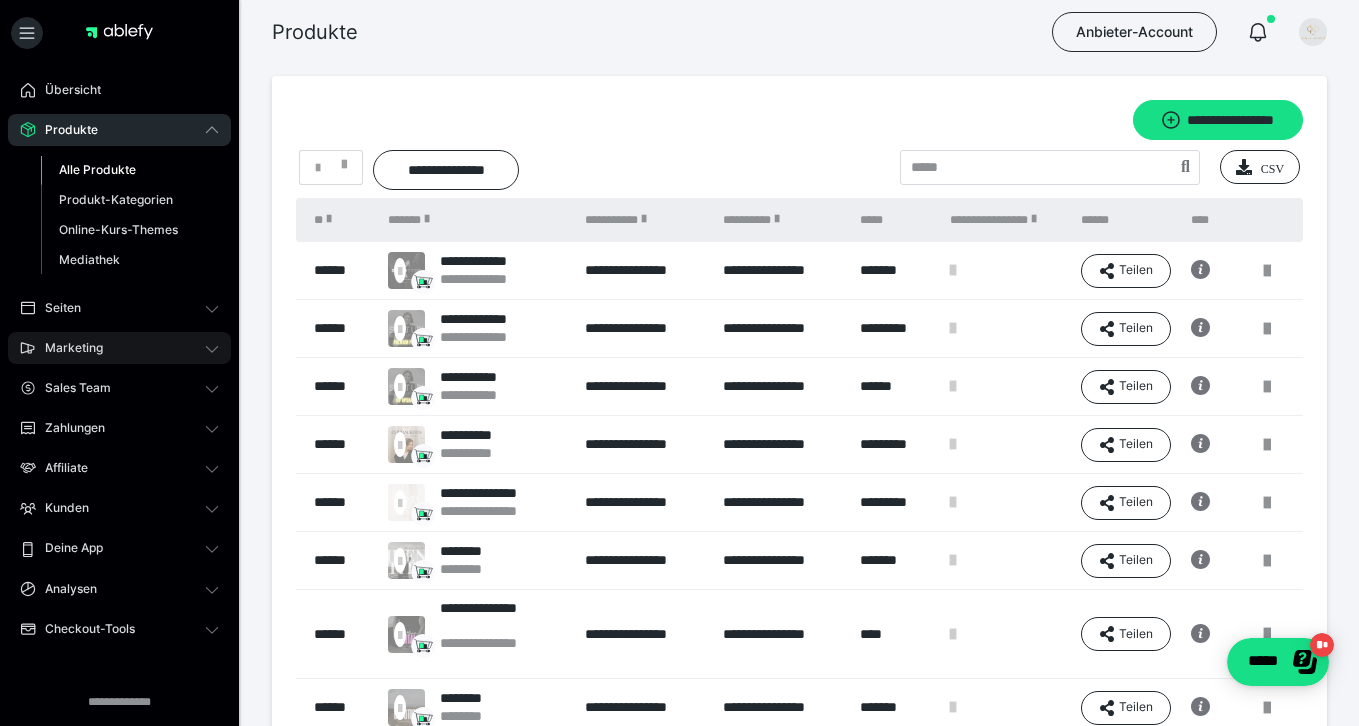click on "Marketing" at bounding box center (119, 348) 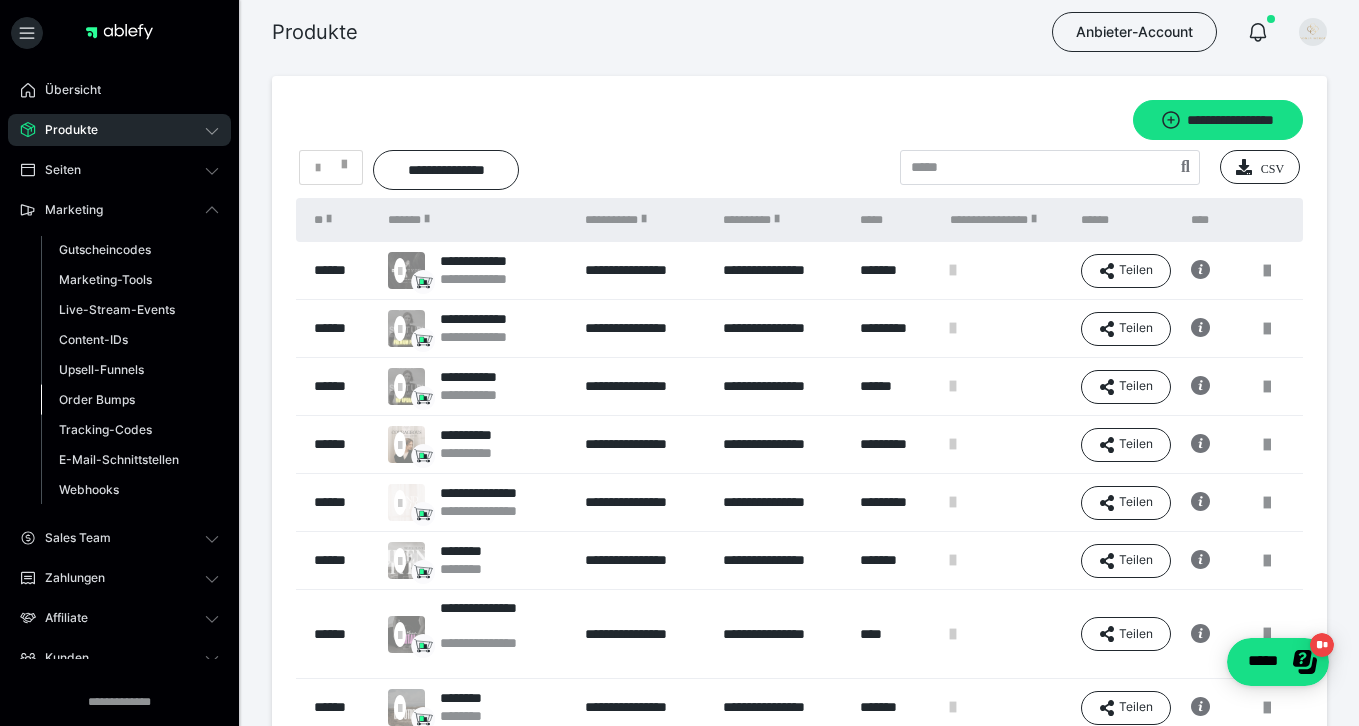 click on "Order Bumps" at bounding box center [97, 399] 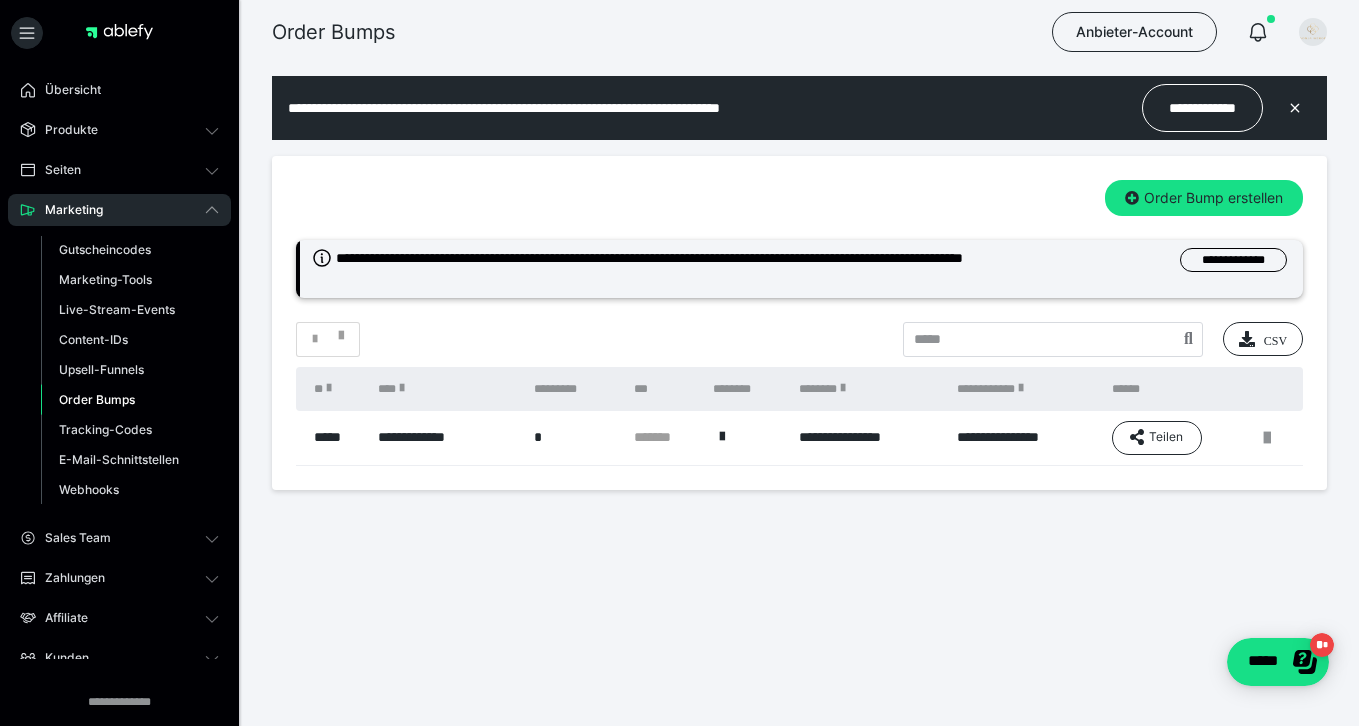 scroll, scrollTop: 0, scrollLeft: 0, axis: both 